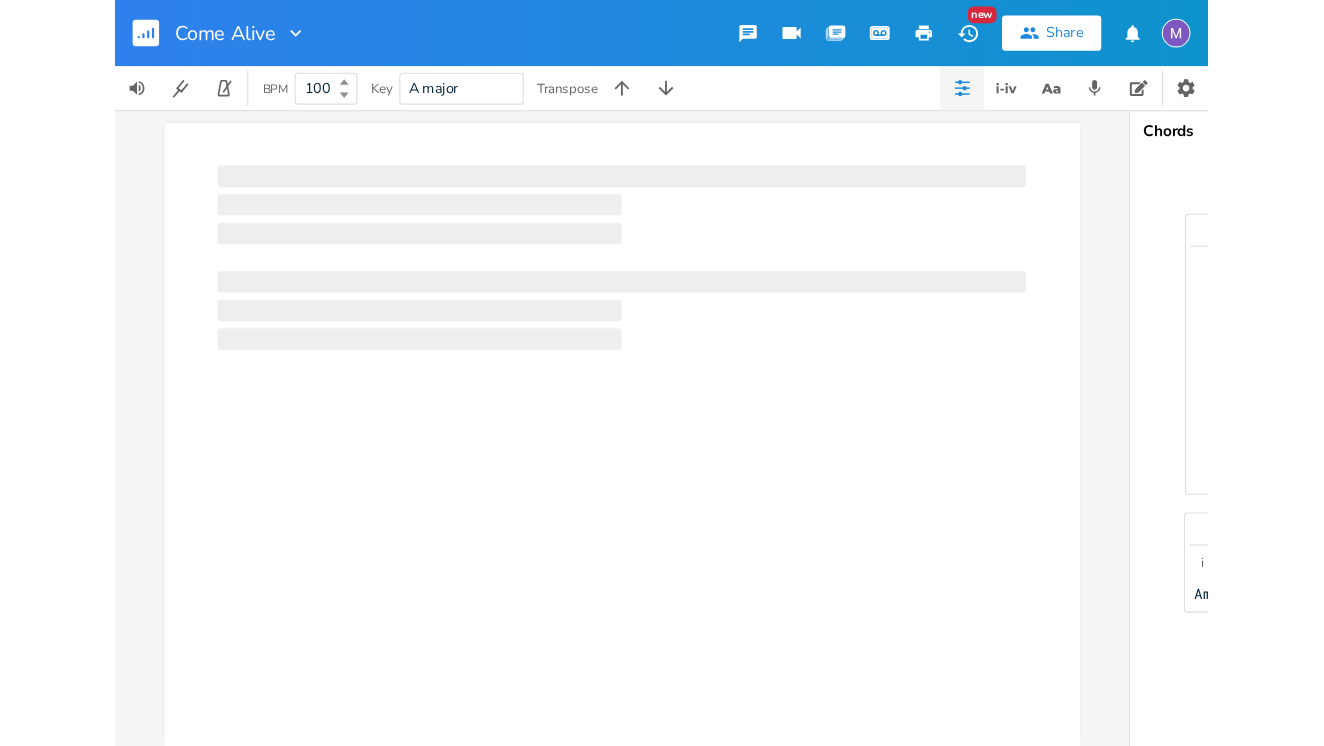 scroll, scrollTop: 0, scrollLeft: 0, axis: both 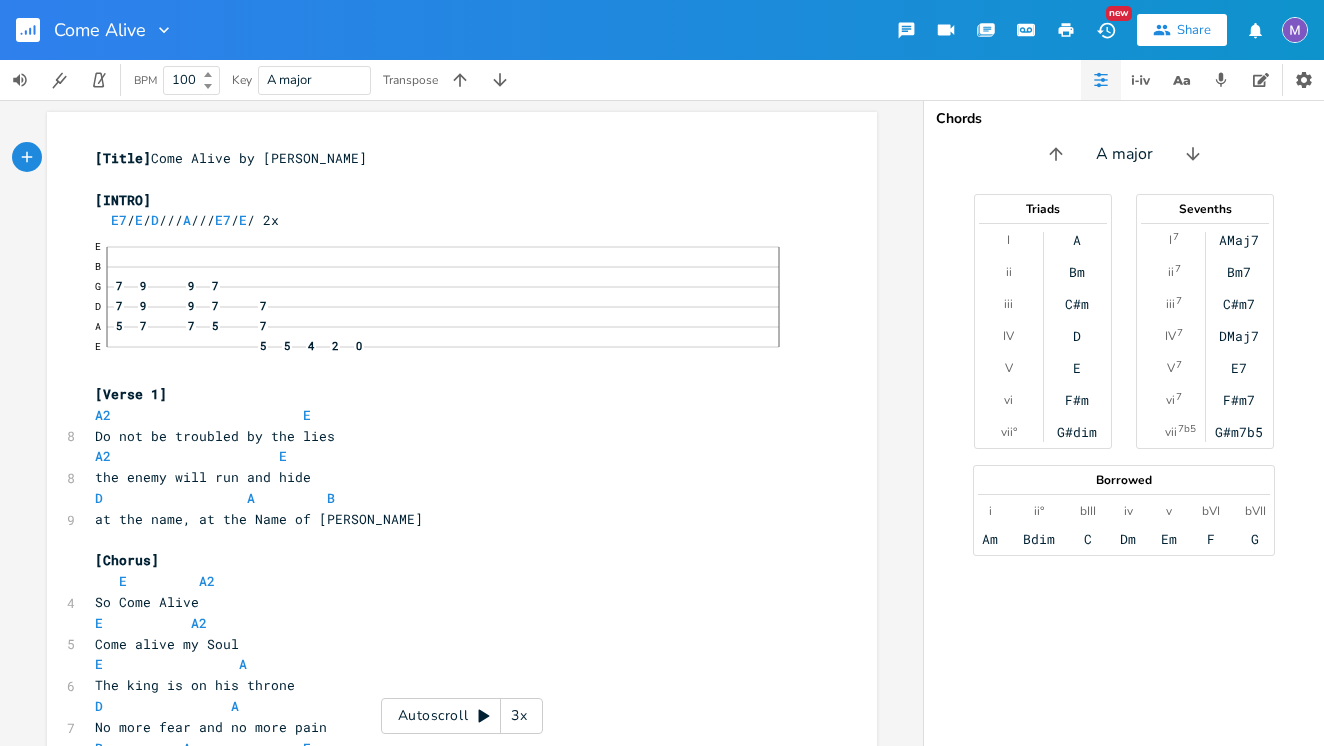 click on "E B G 7 9 9 7 D 7 9 9 7 7 — A 5 7 7 5 7 E 5 5 4 2 0" at bounding box center (458, 297) 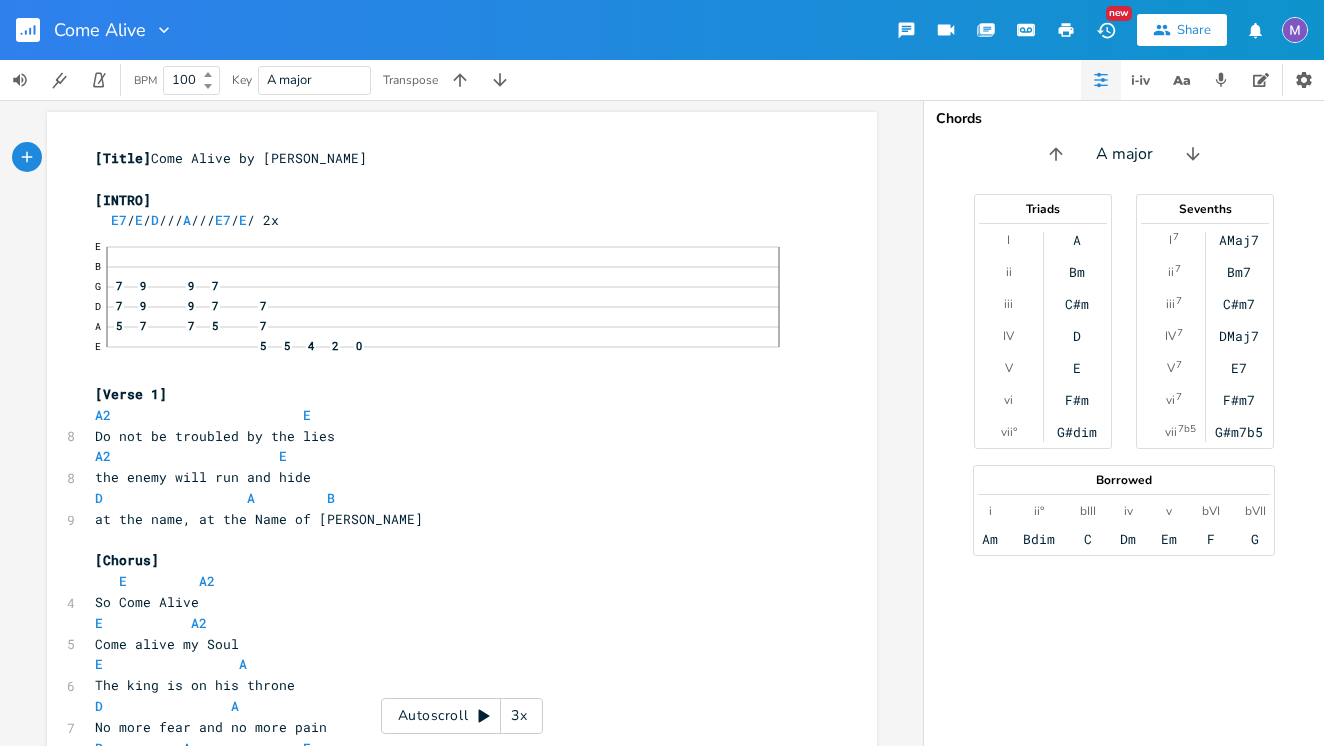 click on "E B G 7 9 9 7 D 7 9 9 7 7 A 5 7 7 5 7 E 5 5 4 2 0" at bounding box center (458, 297) 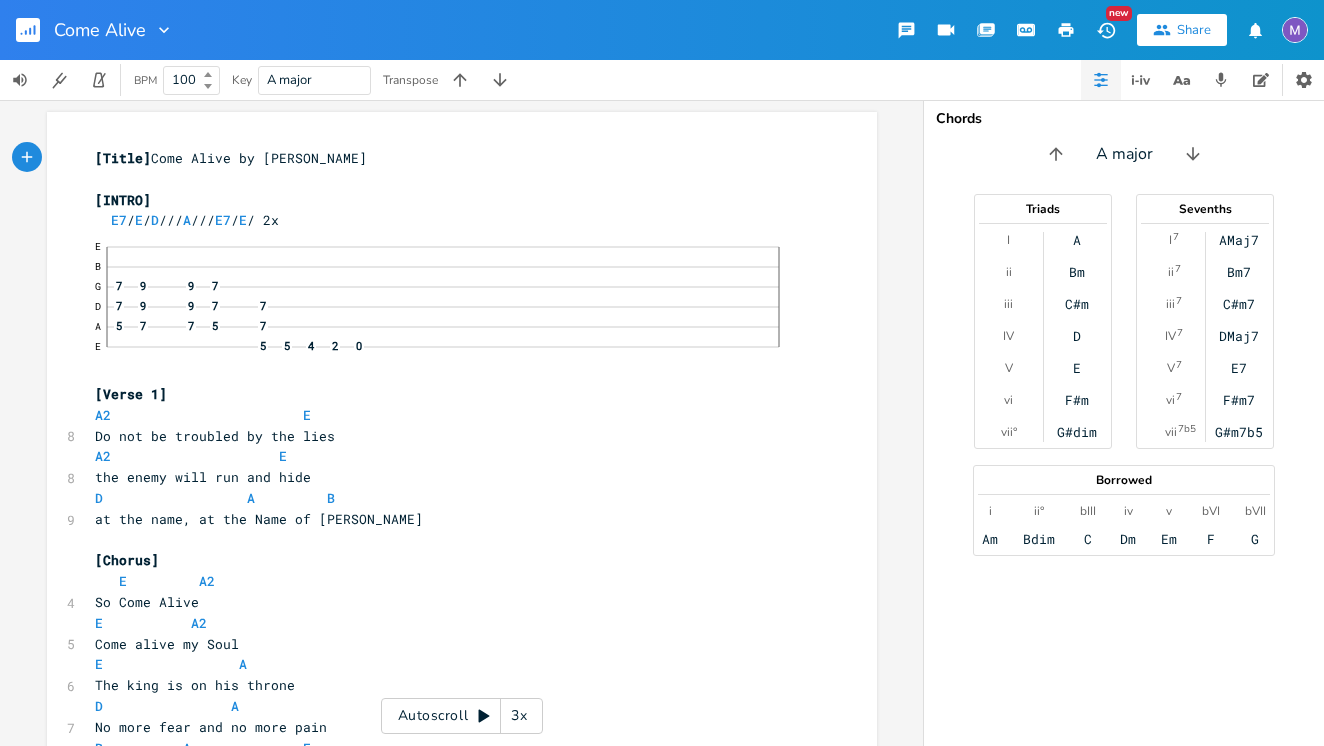 click on "E B G 7 9 9 7 D 7 9 9 7 7 A 5 7 7 5 7 E 5 5 4 2 0" at bounding box center [458, 297] 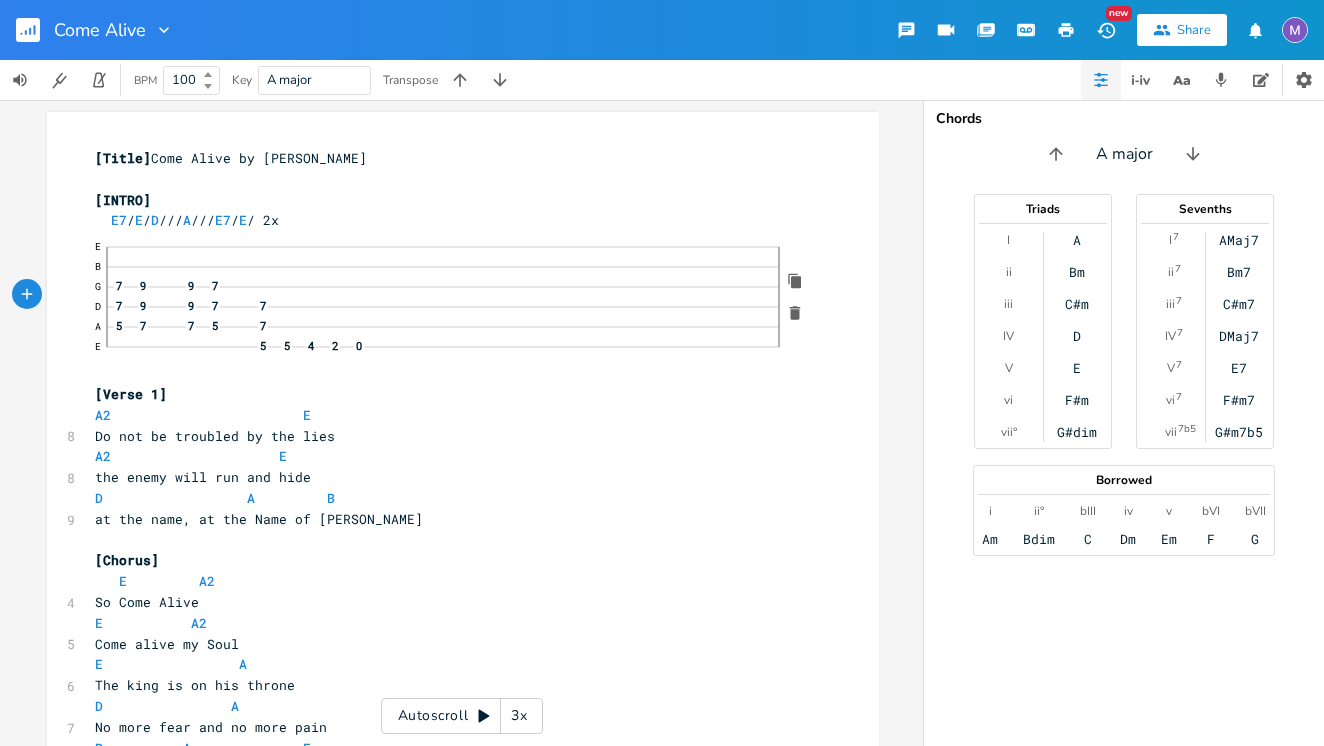drag, startPoint x: 767, startPoint y: 324, endPoint x: 788, endPoint y: 335, distance: 23.70654 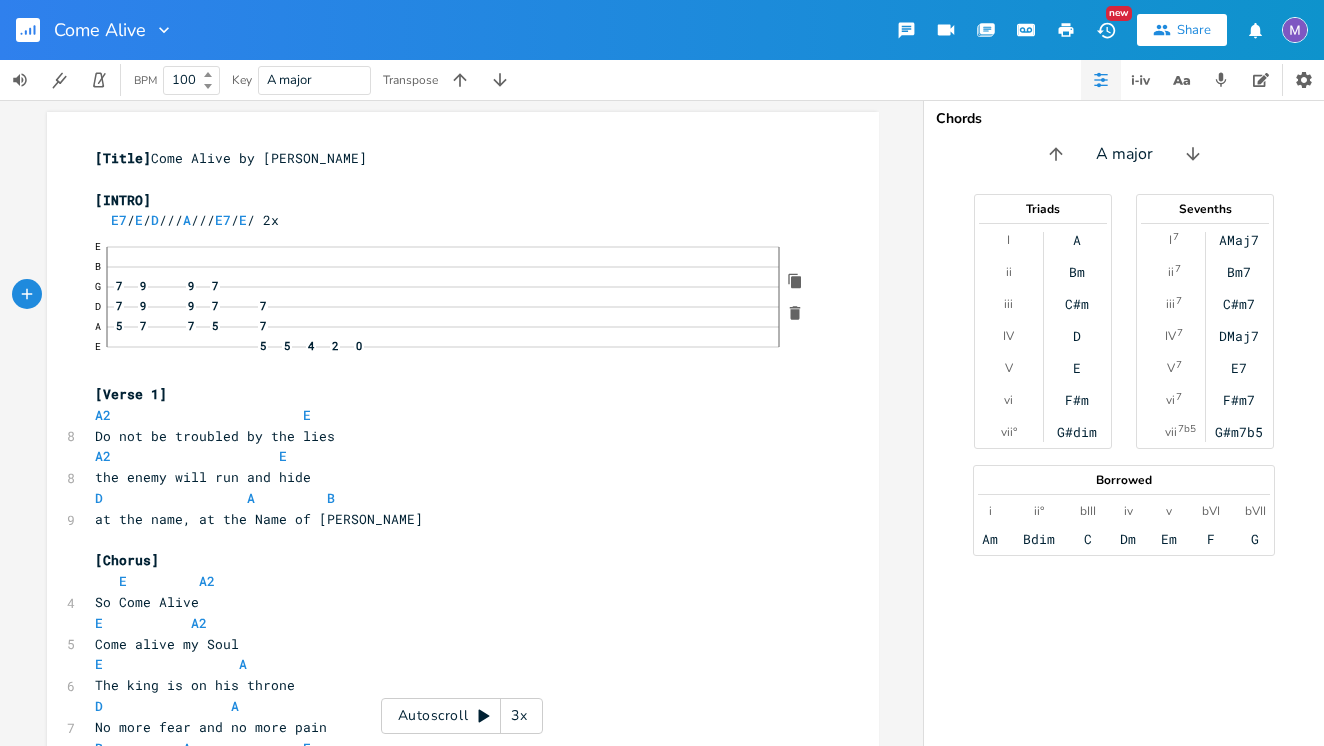 drag, startPoint x: 82, startPoint y: 246, endPoint x: 62, endPoint y: 261, distance: 25 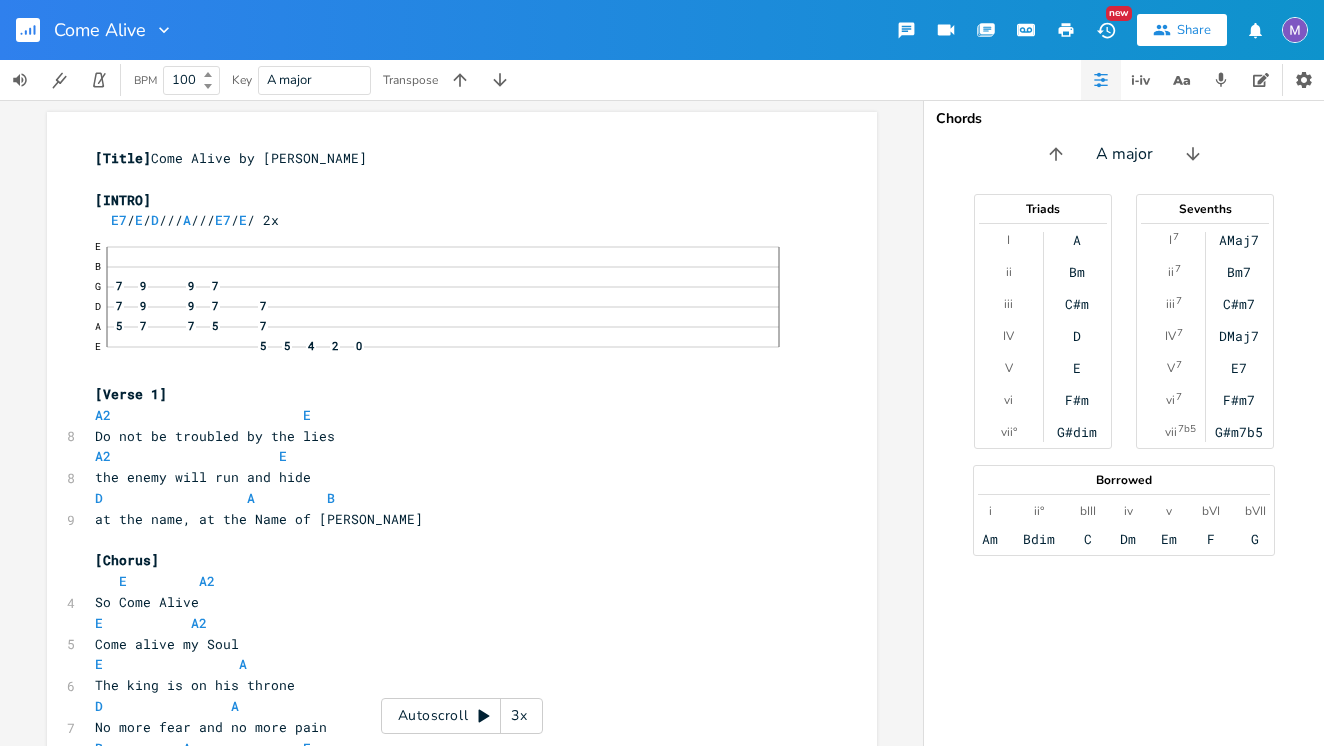 click on "E" 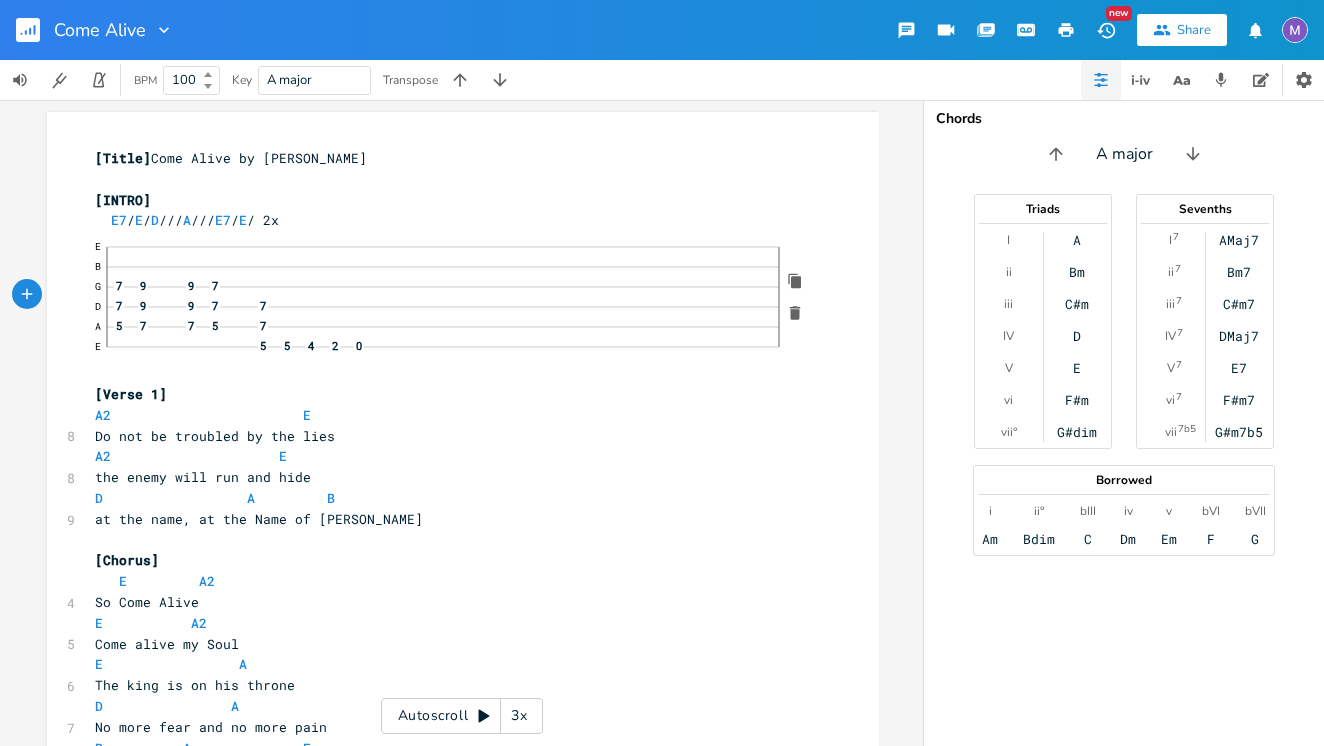click on "—" 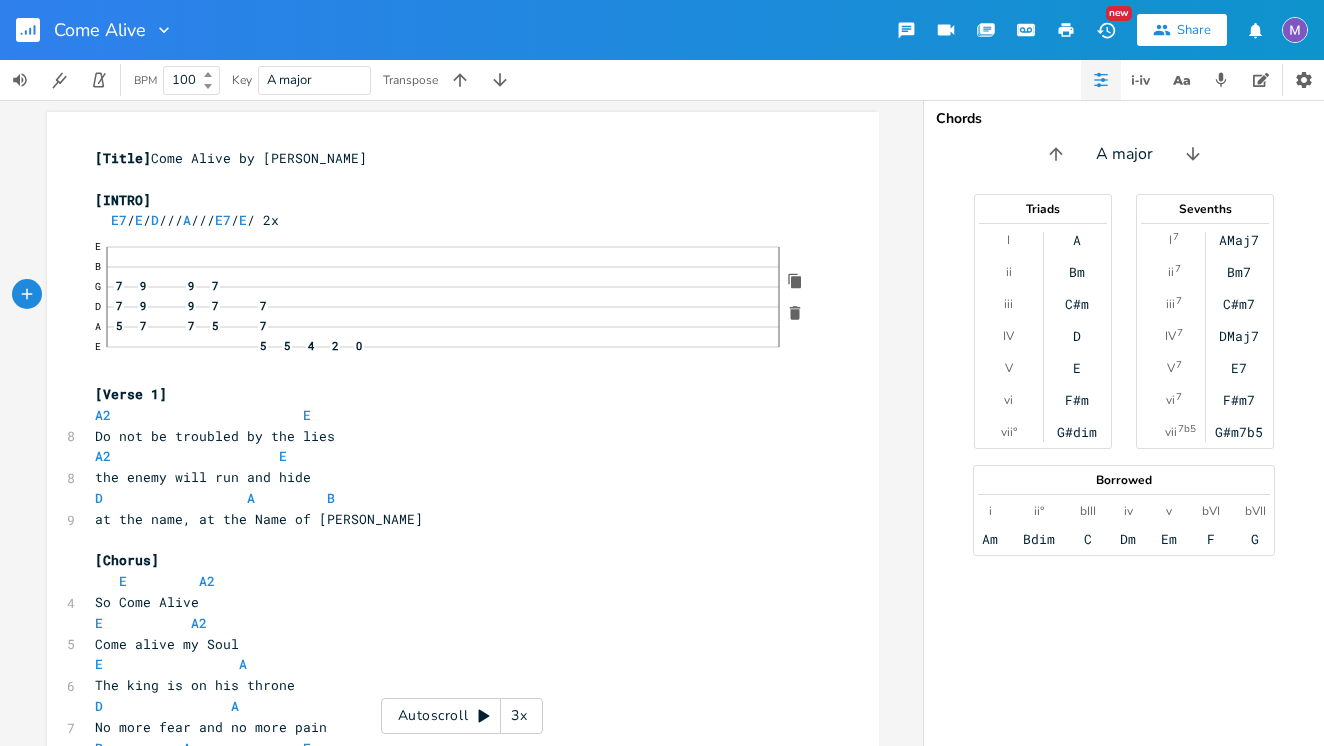 click on "—" 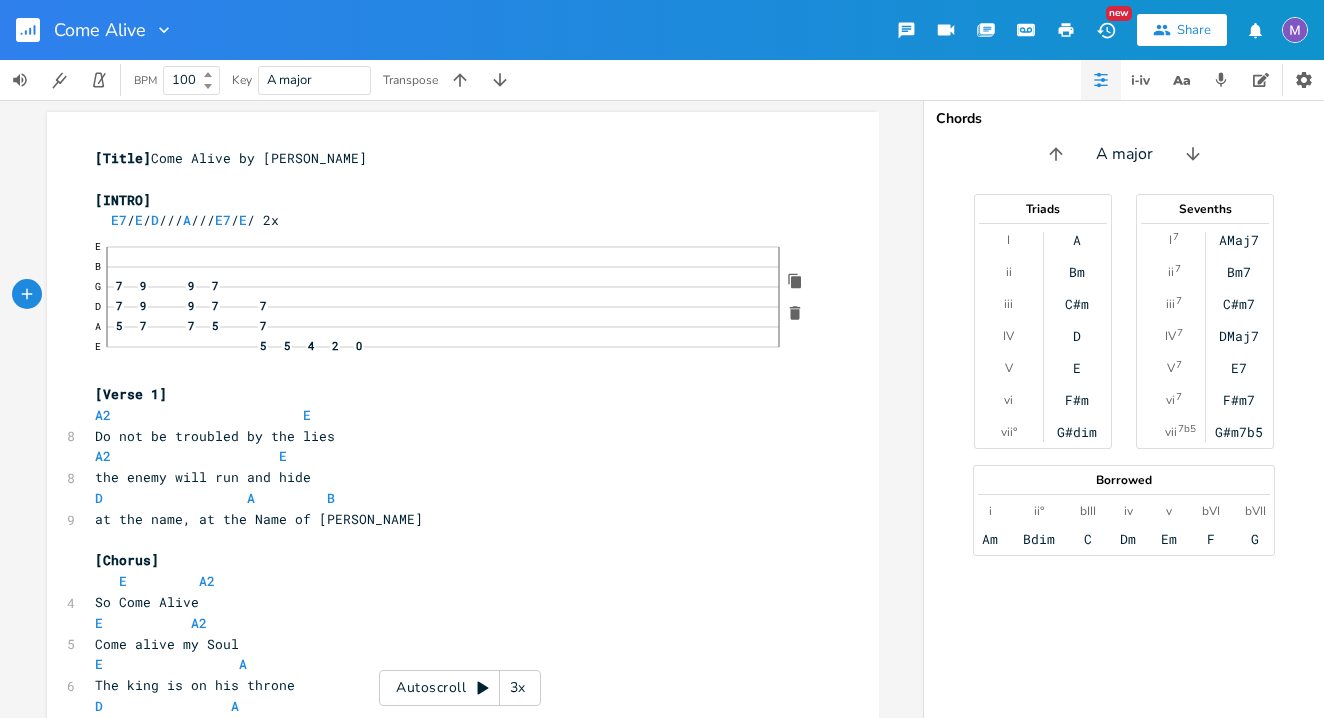 click on "—" 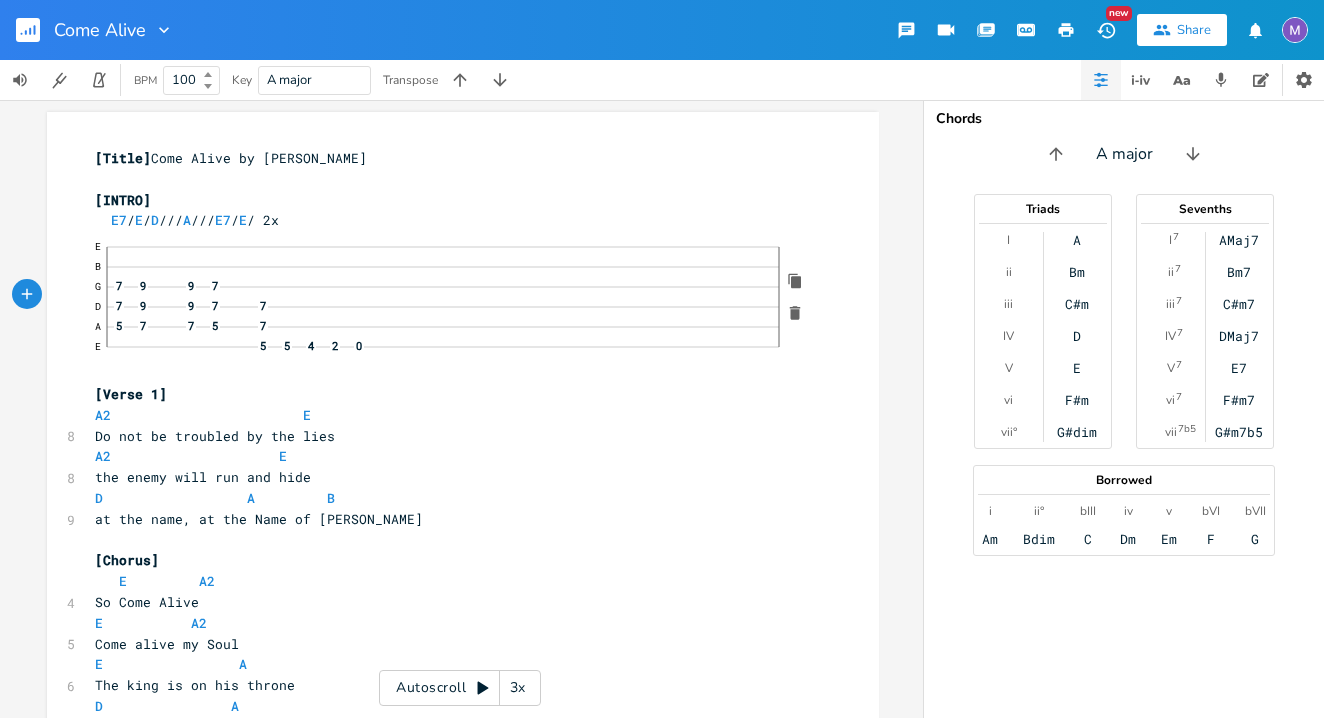click on "—" 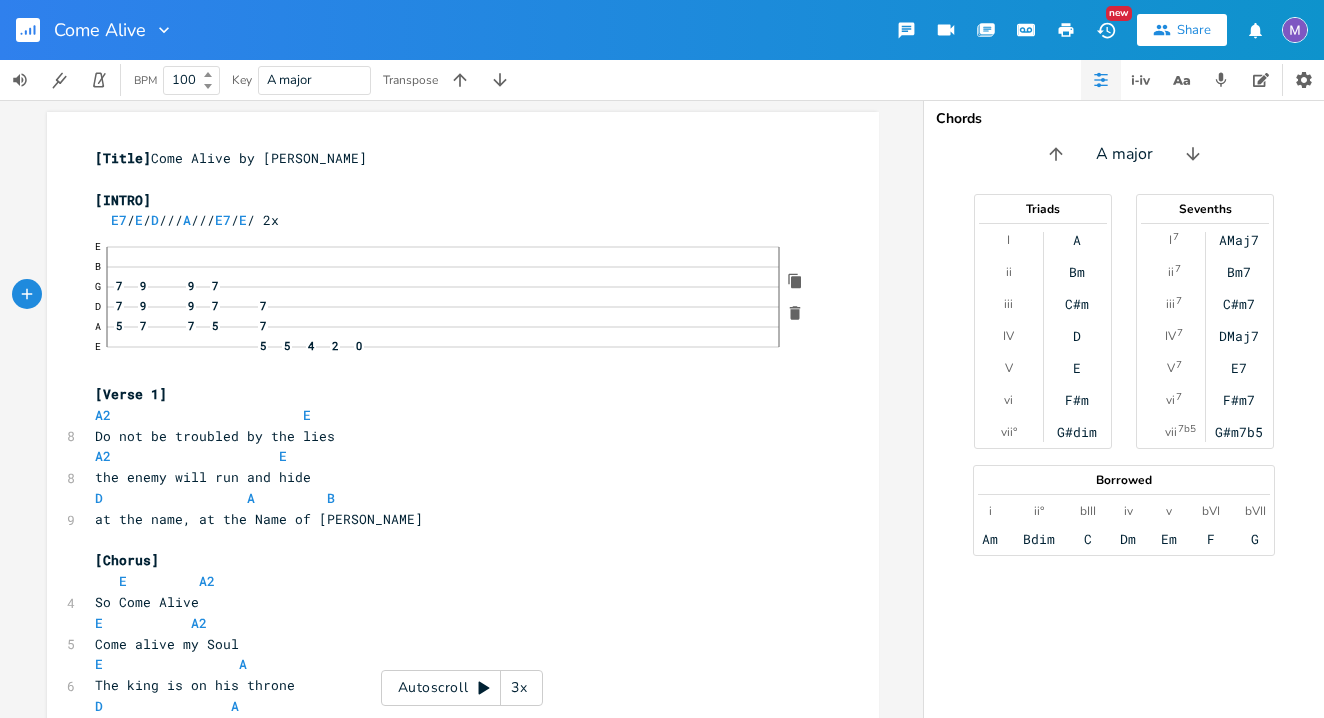 click 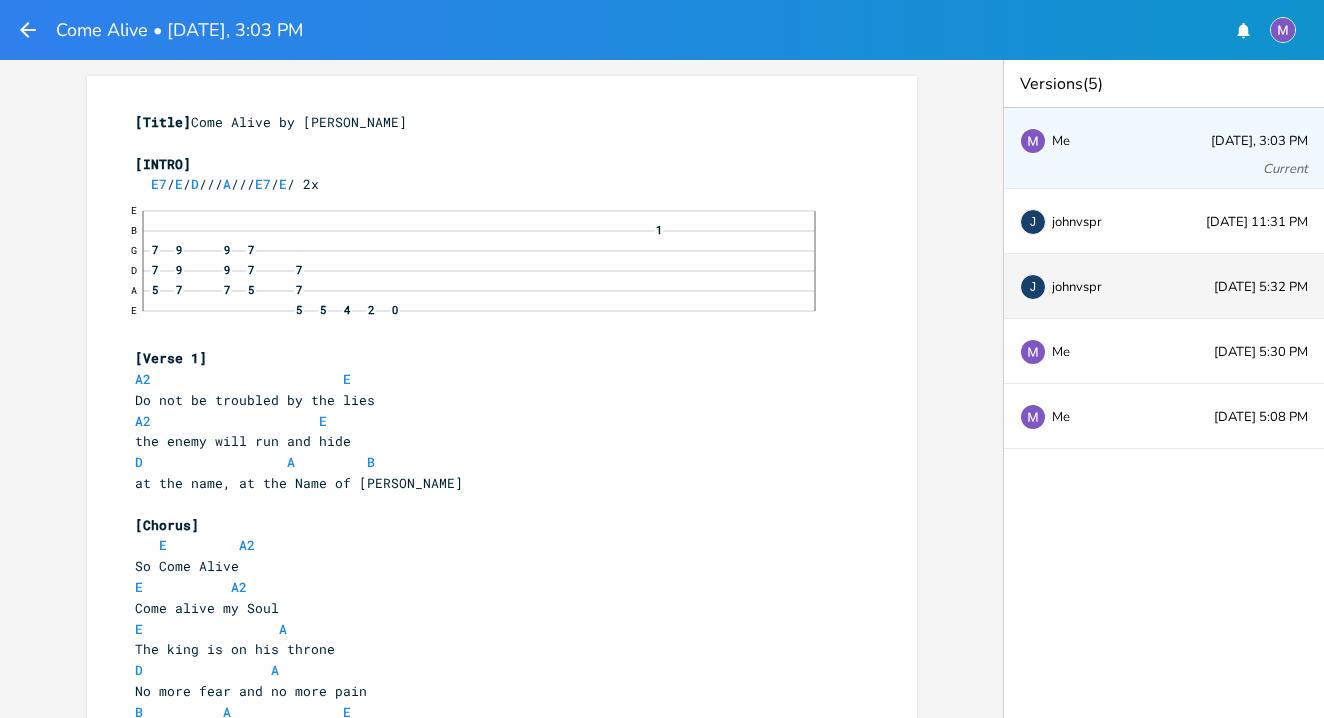 click on "[PERSON_NAME] [DATE] 5:32 PM" at bounding box center [1164, 286] 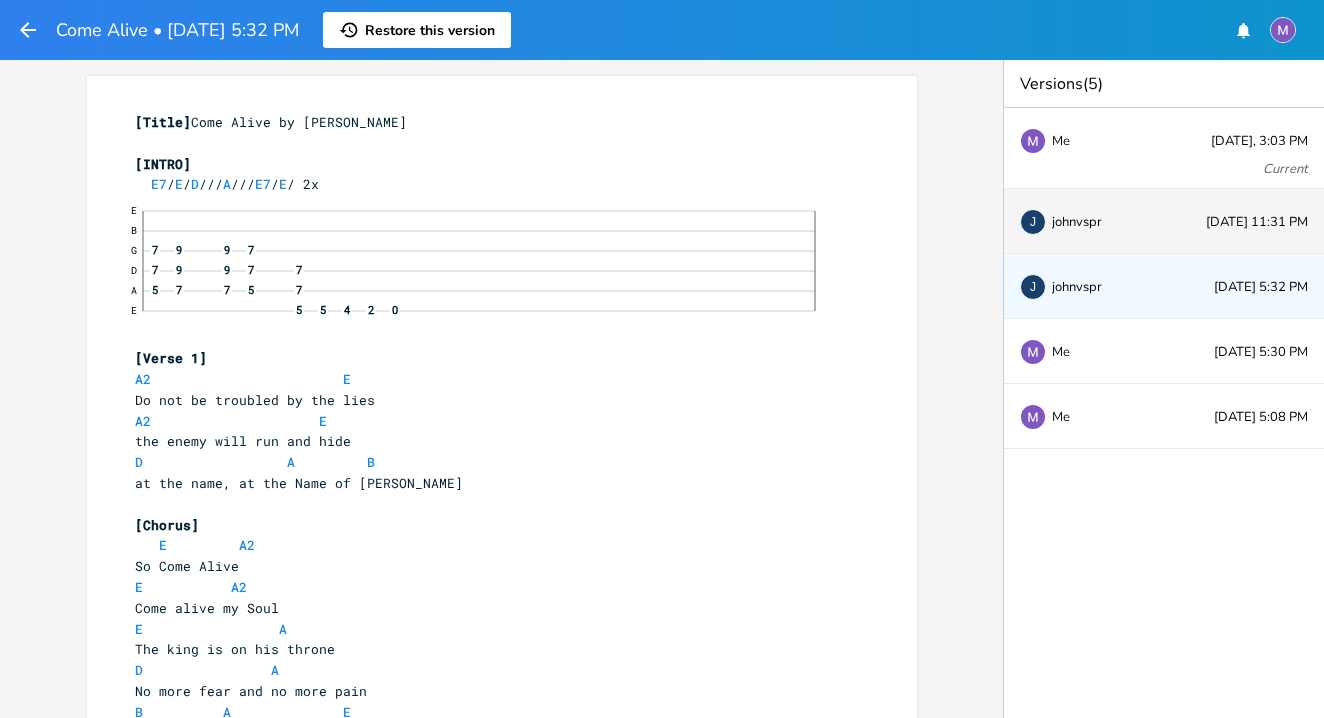 click on "[PERSON_NAME] [DATE] 11:31 PM" at bounding box center [1164, 221] 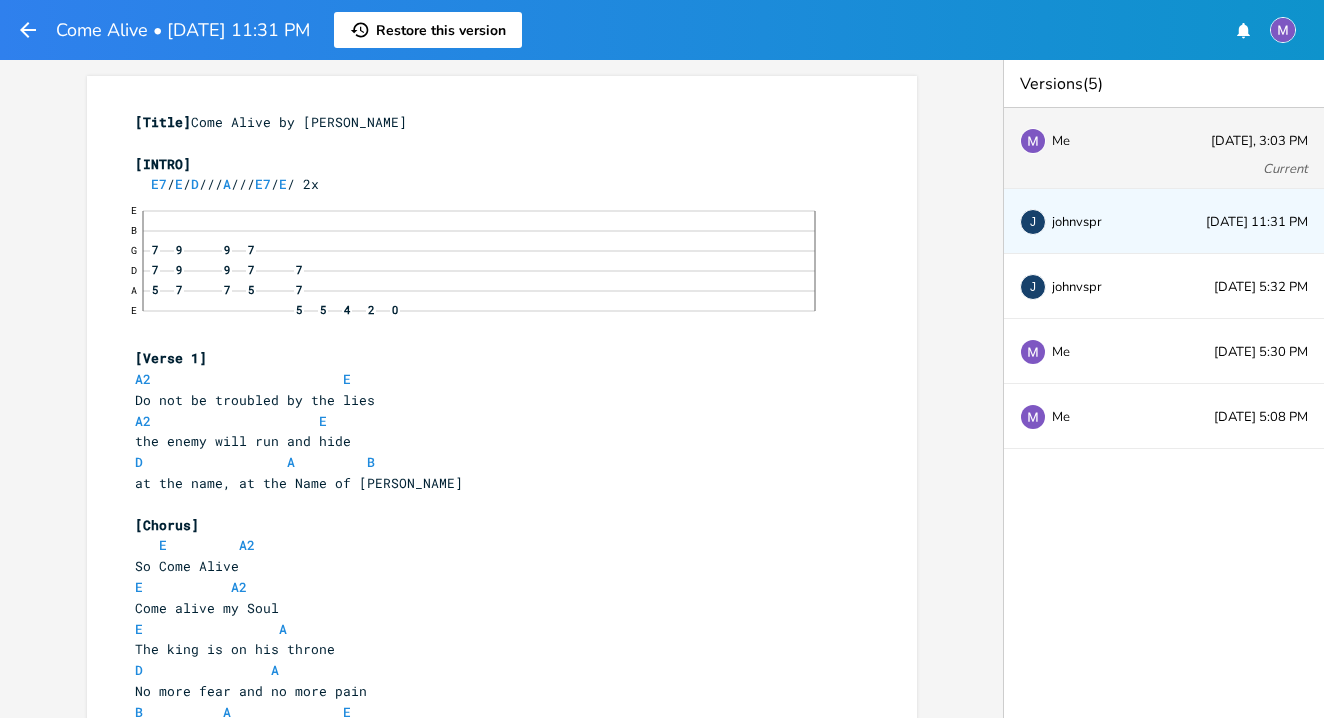click on "Me [DATE], 3:03 PM Current" at bounding box center (1164, 148) 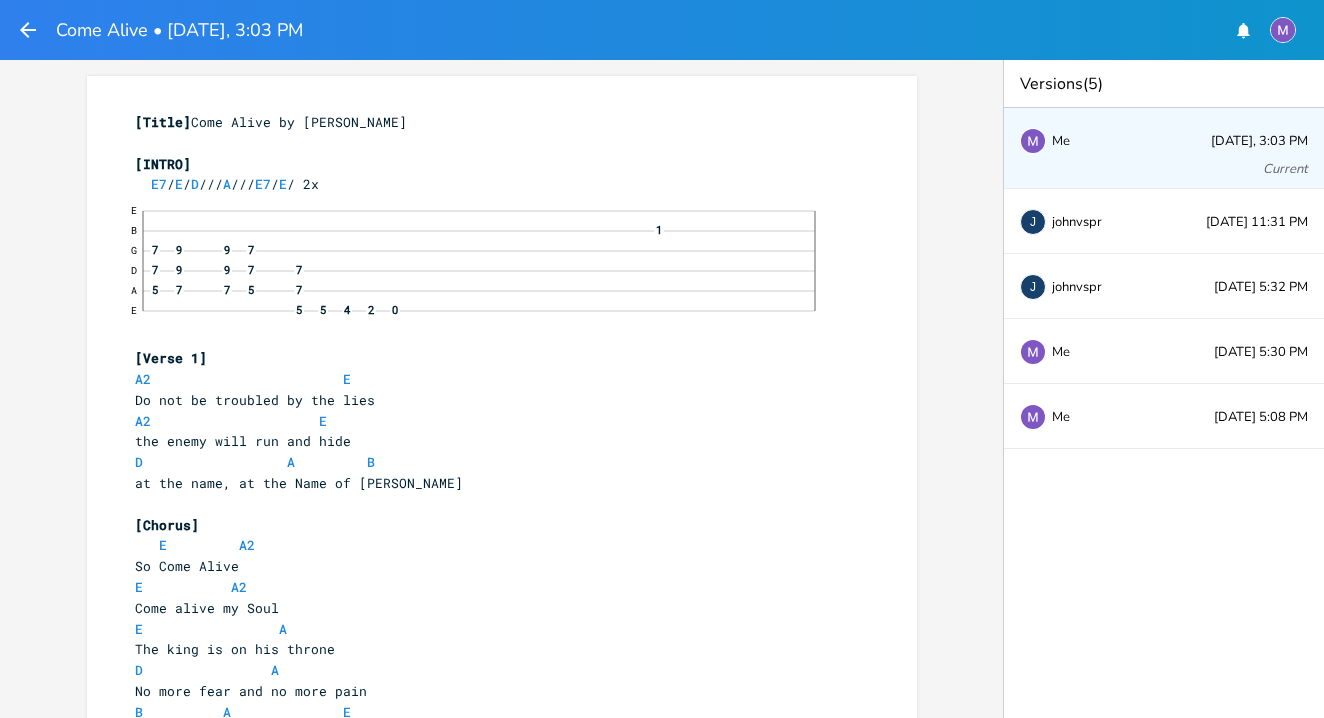 click on "1" 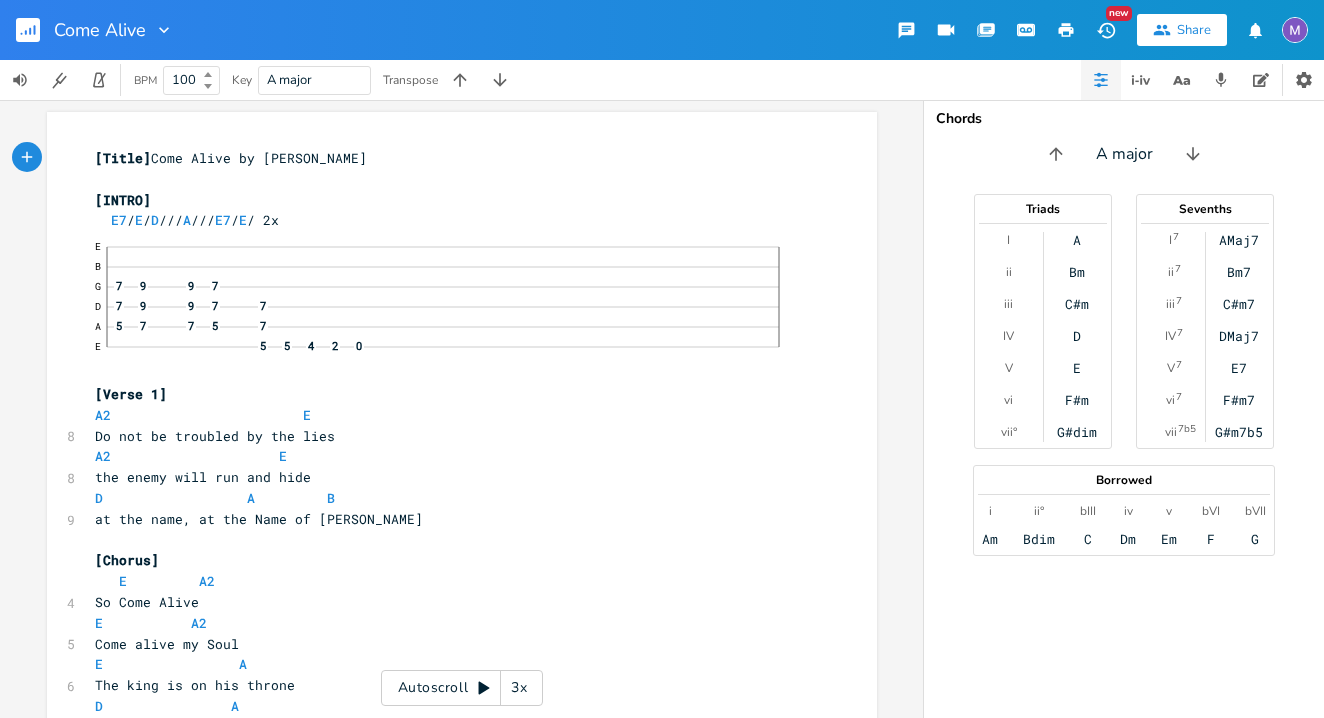 scroll, scrollTop: 0, scrollLeft: 0, axis: both 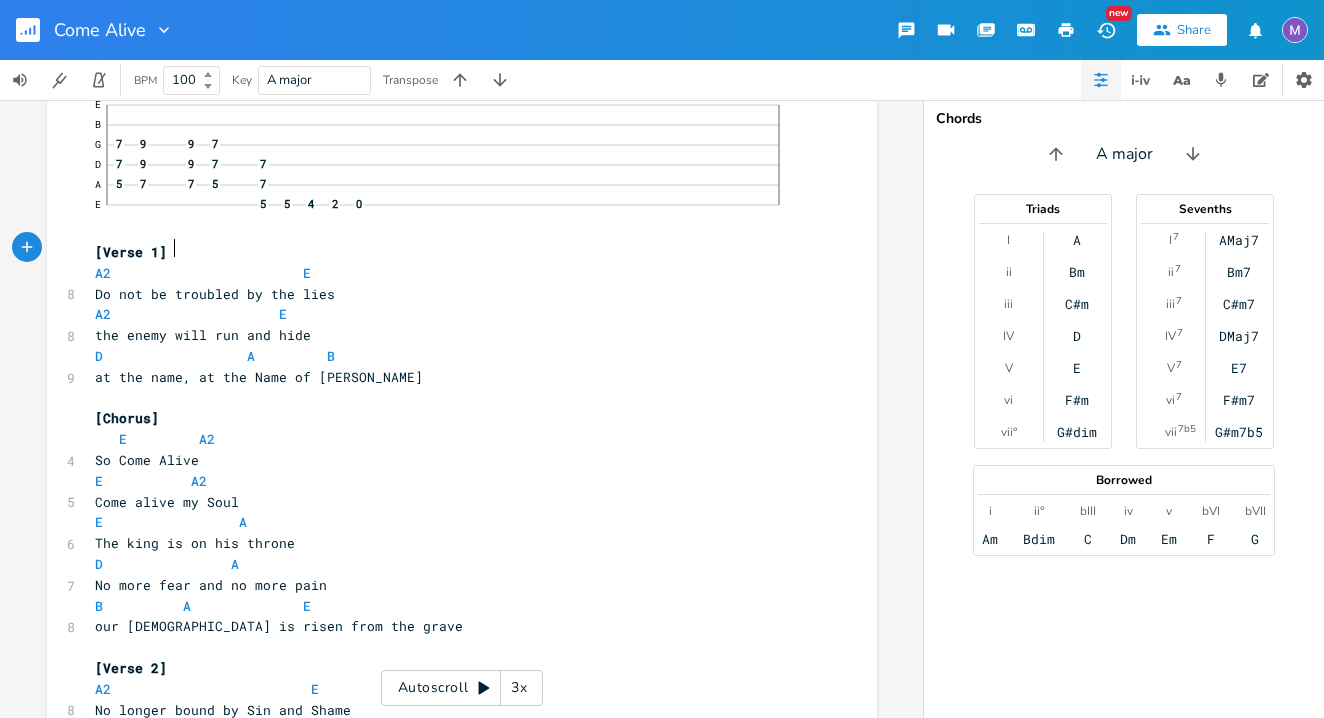 click on "[Verse 1]" at bounding box center (452, 252) 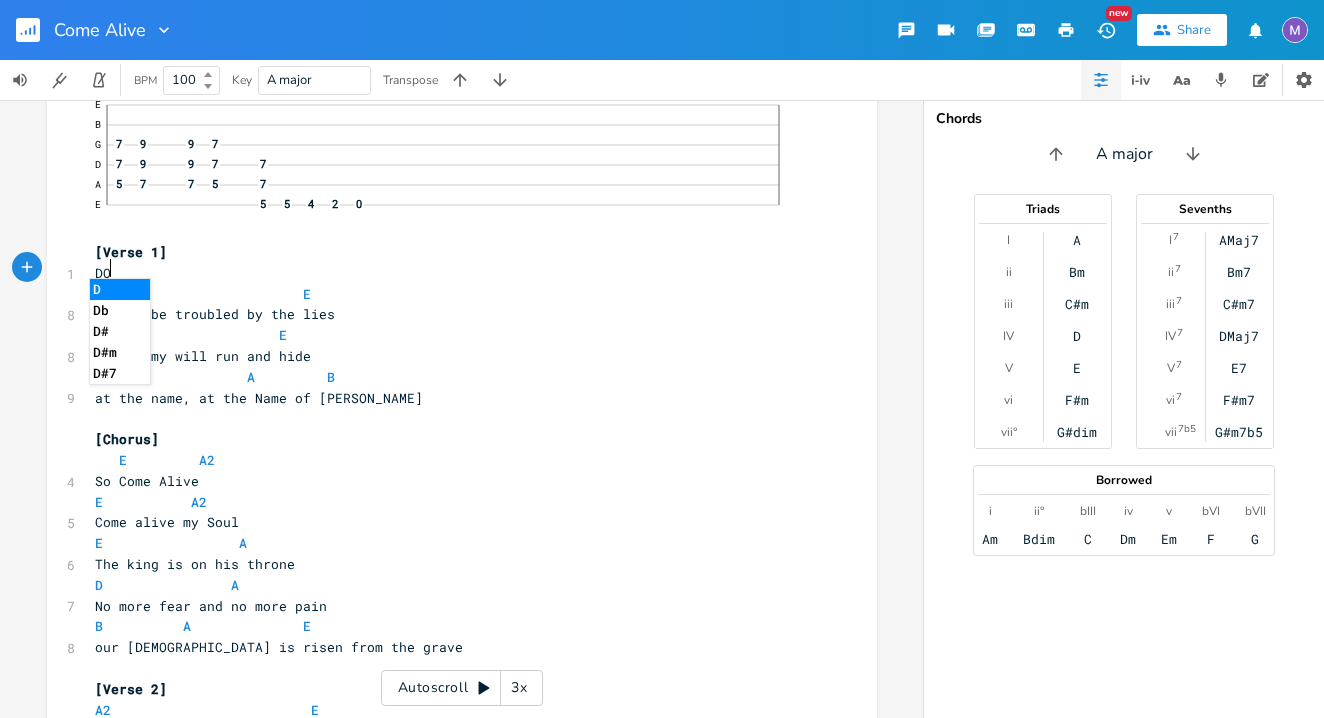 type on "DO" 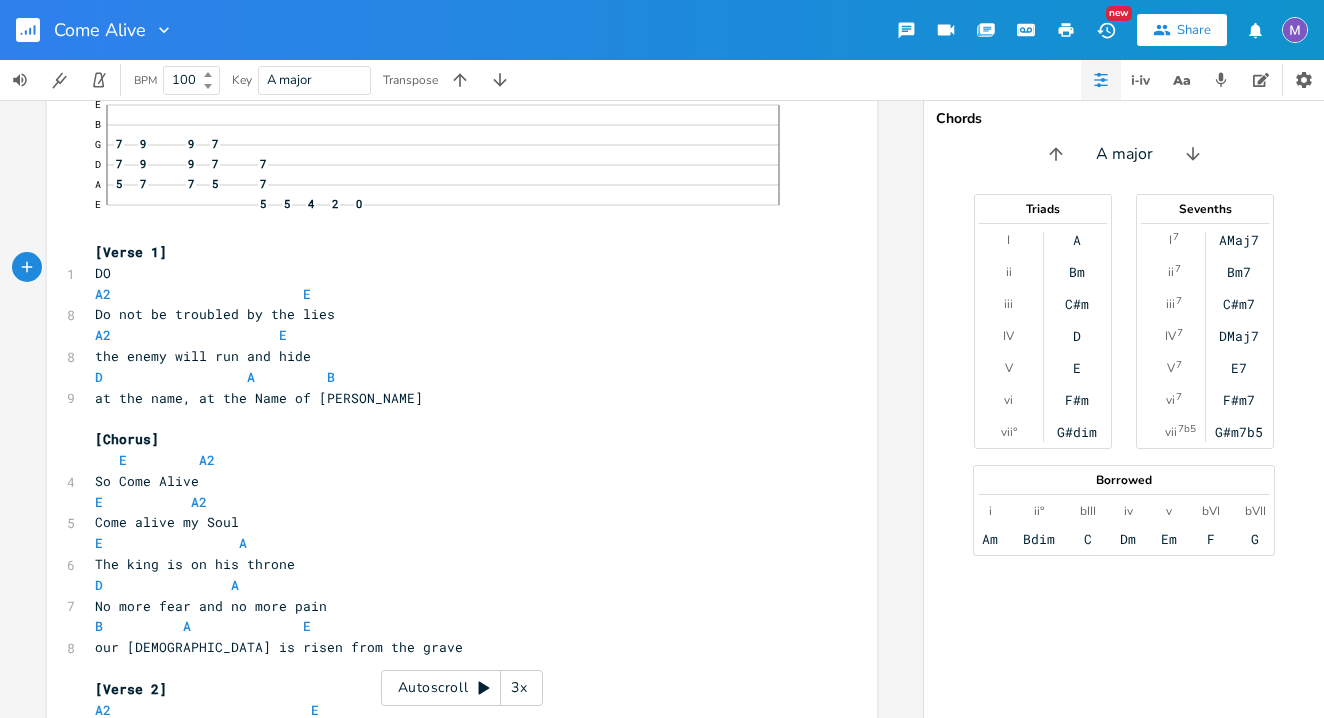 type on "=" 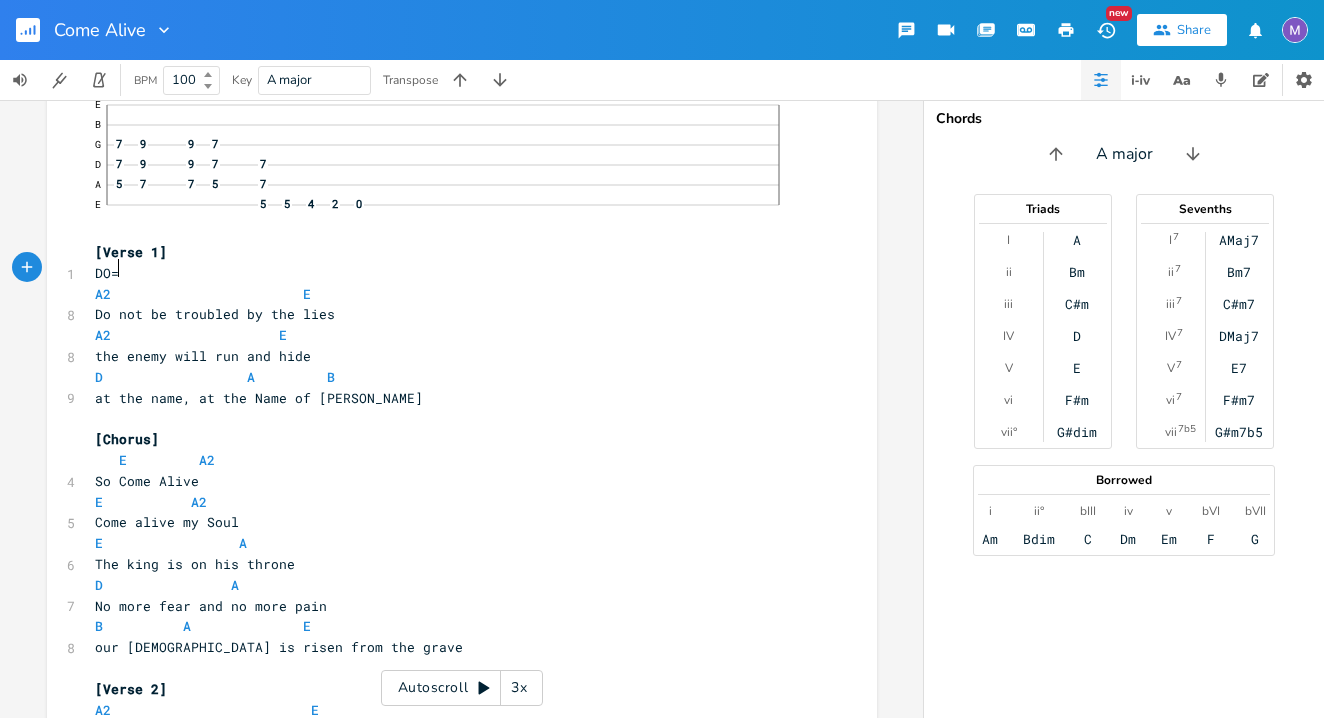scroll, scrollTop: 0, scrollLeft: 7, axis: horizontal 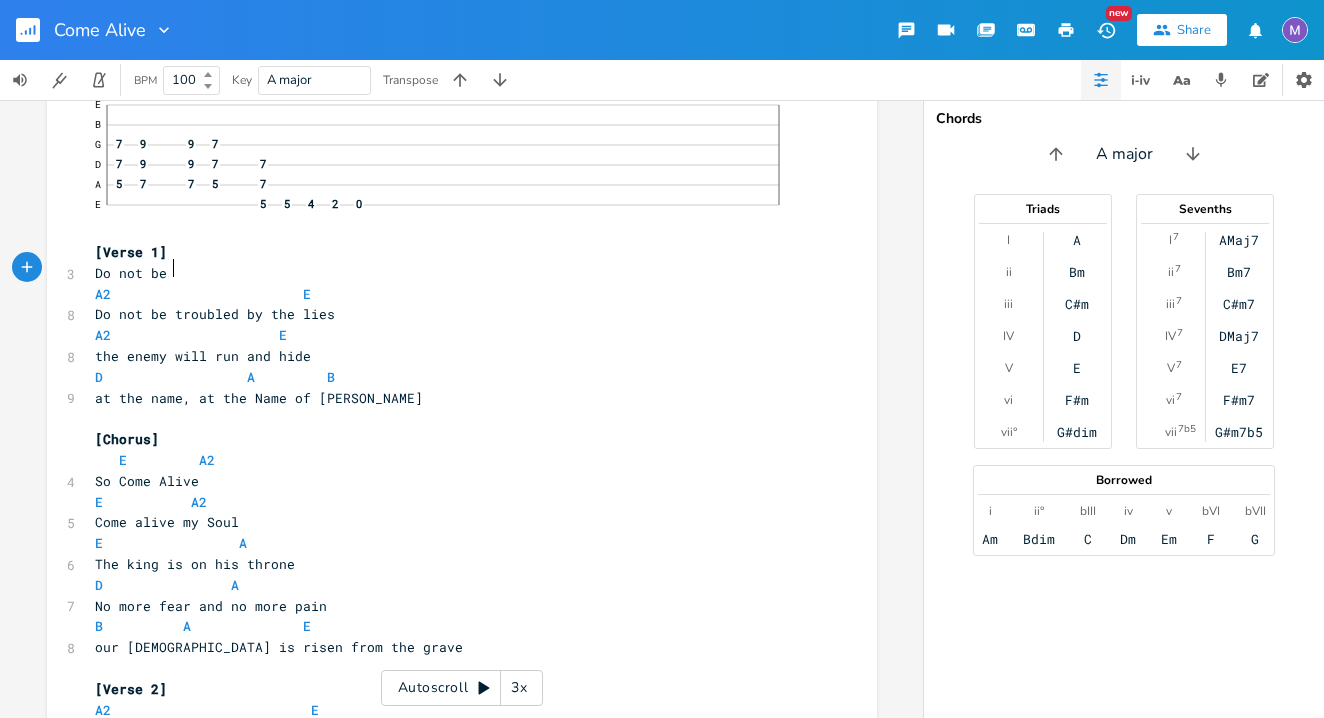 type on "o not be o" 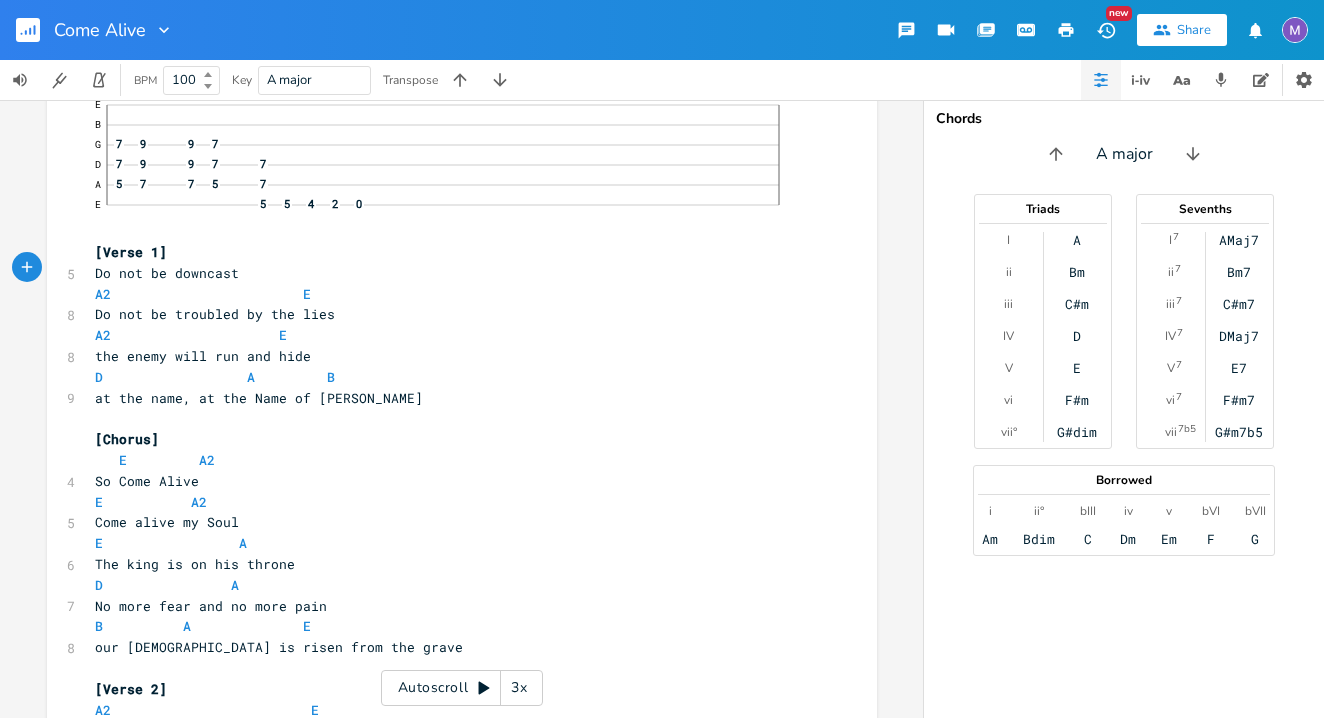 type on "downcast o" 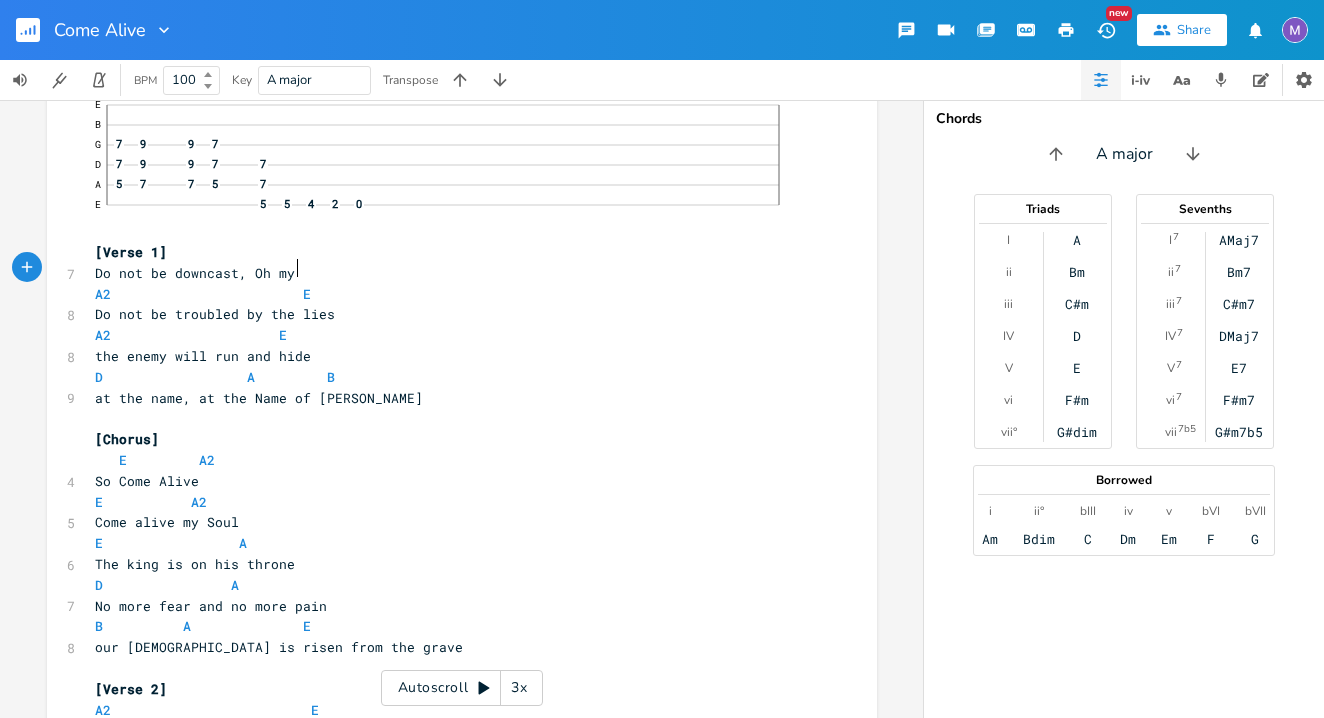 type on ", Oh my S" 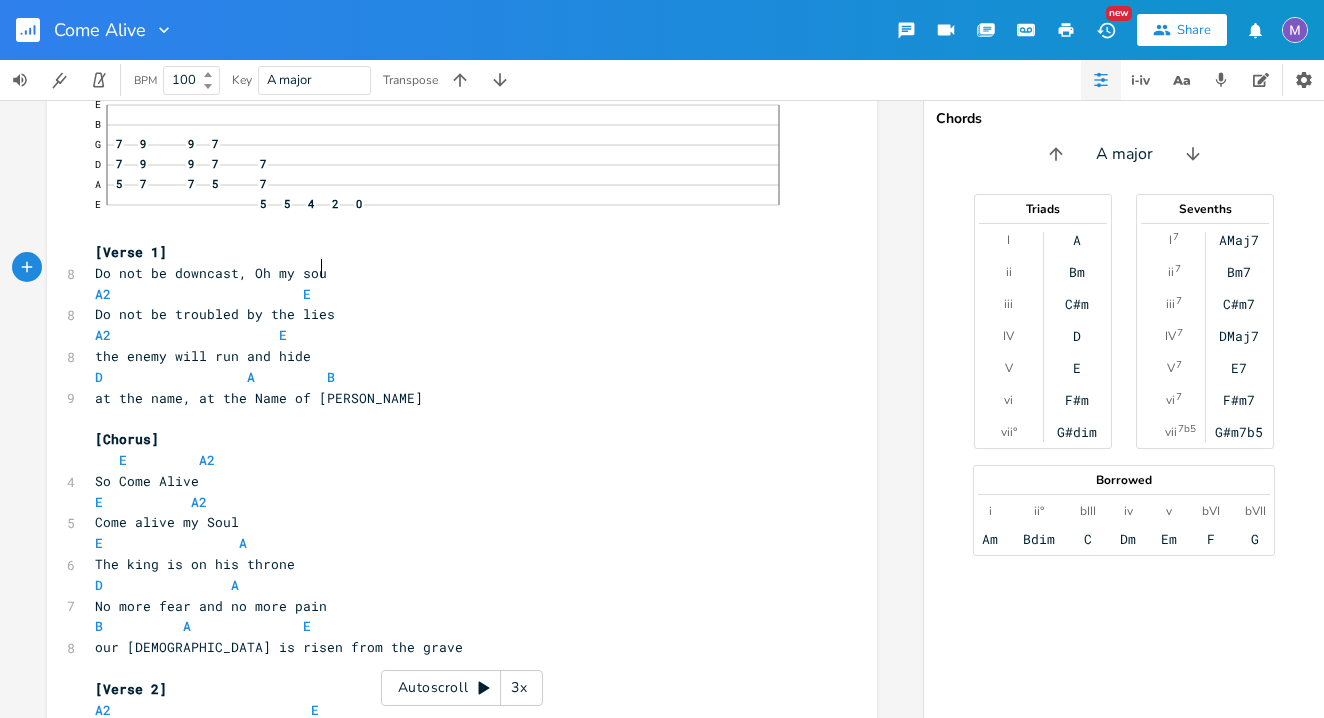 type on "soul" 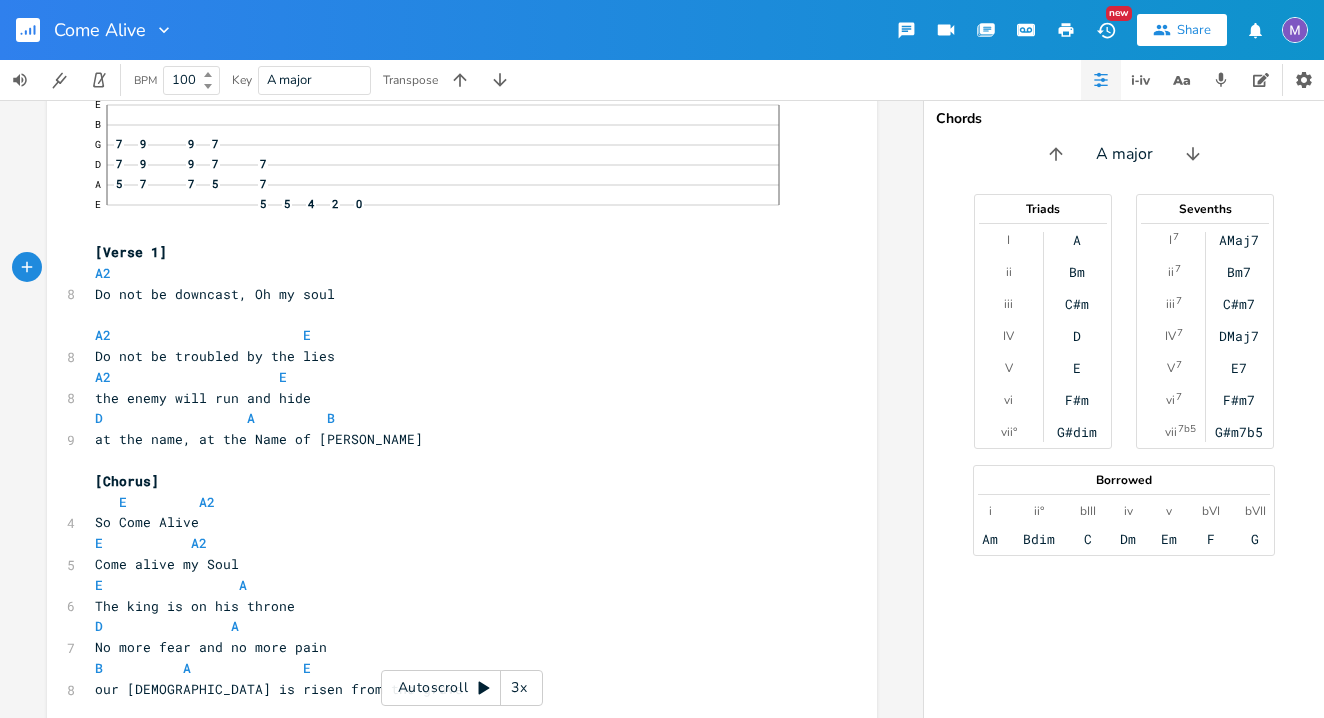 type on "A2                        E" 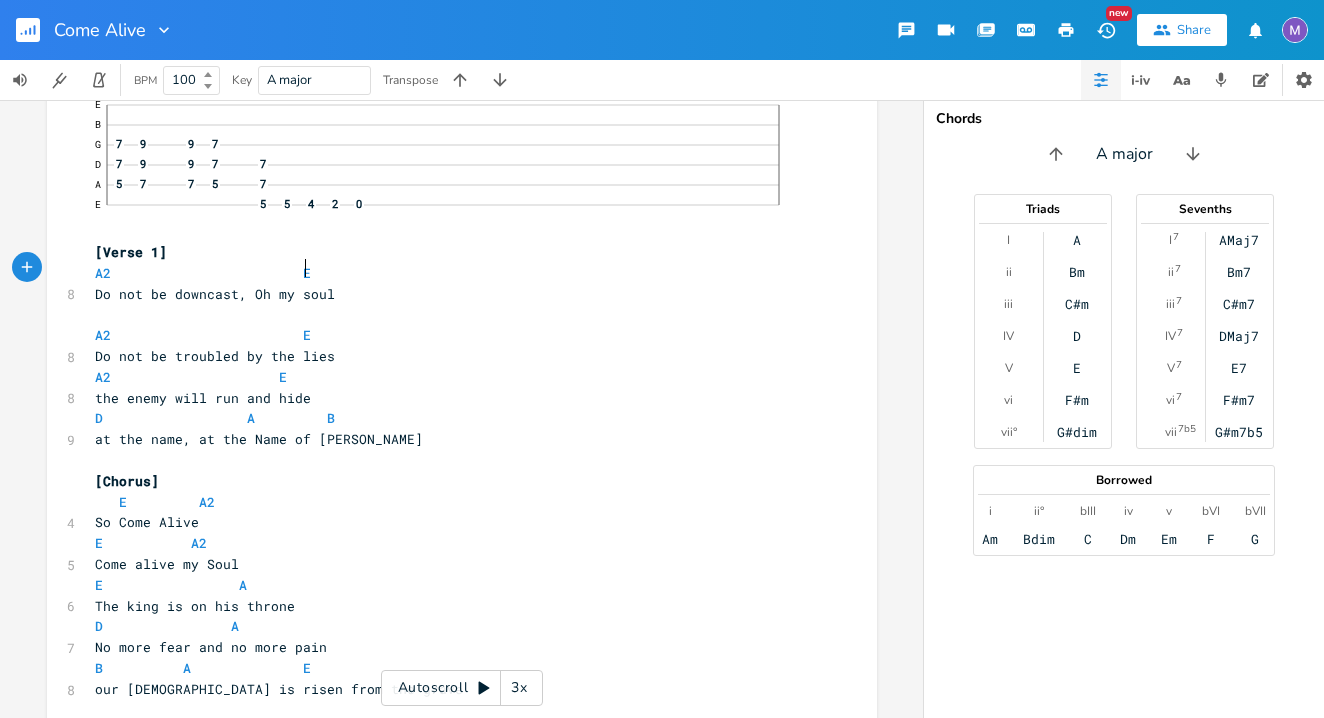 scroll, scrollTop: 0, scrollLeft: 89, axis: horizontal 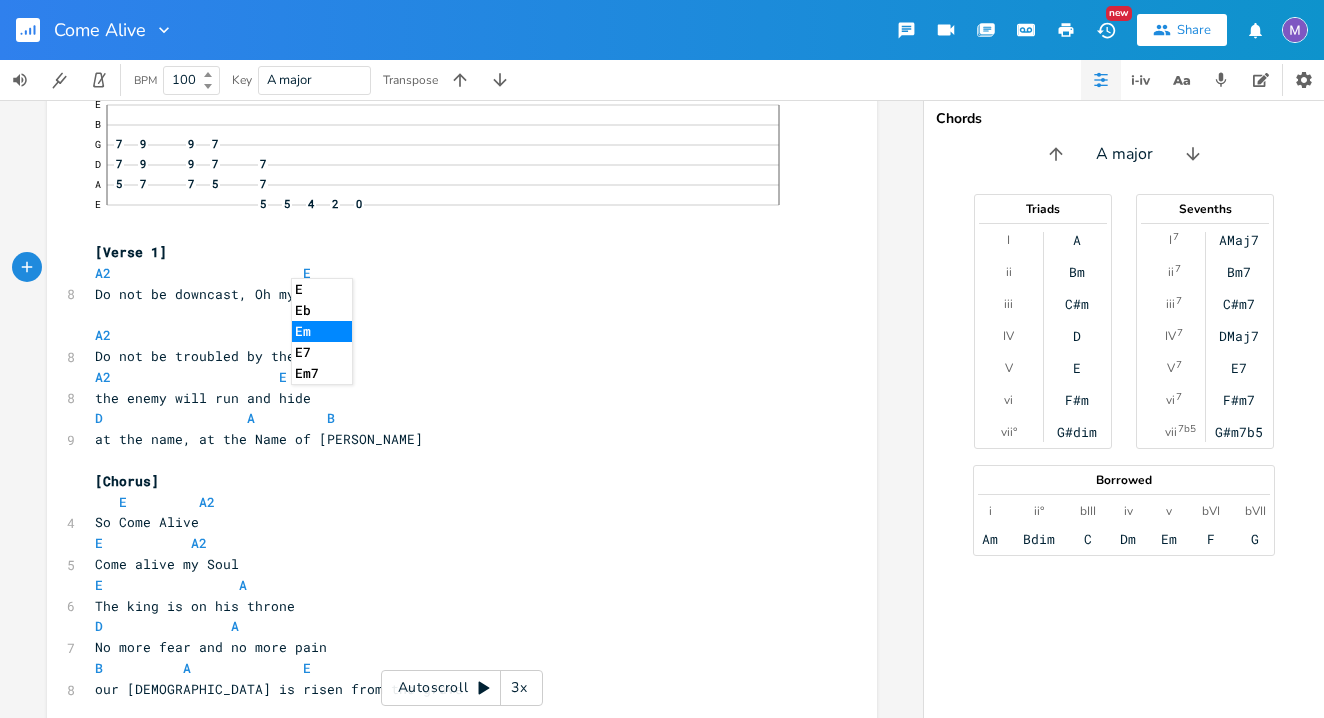 click on "​" at bounding box center (452, 314) 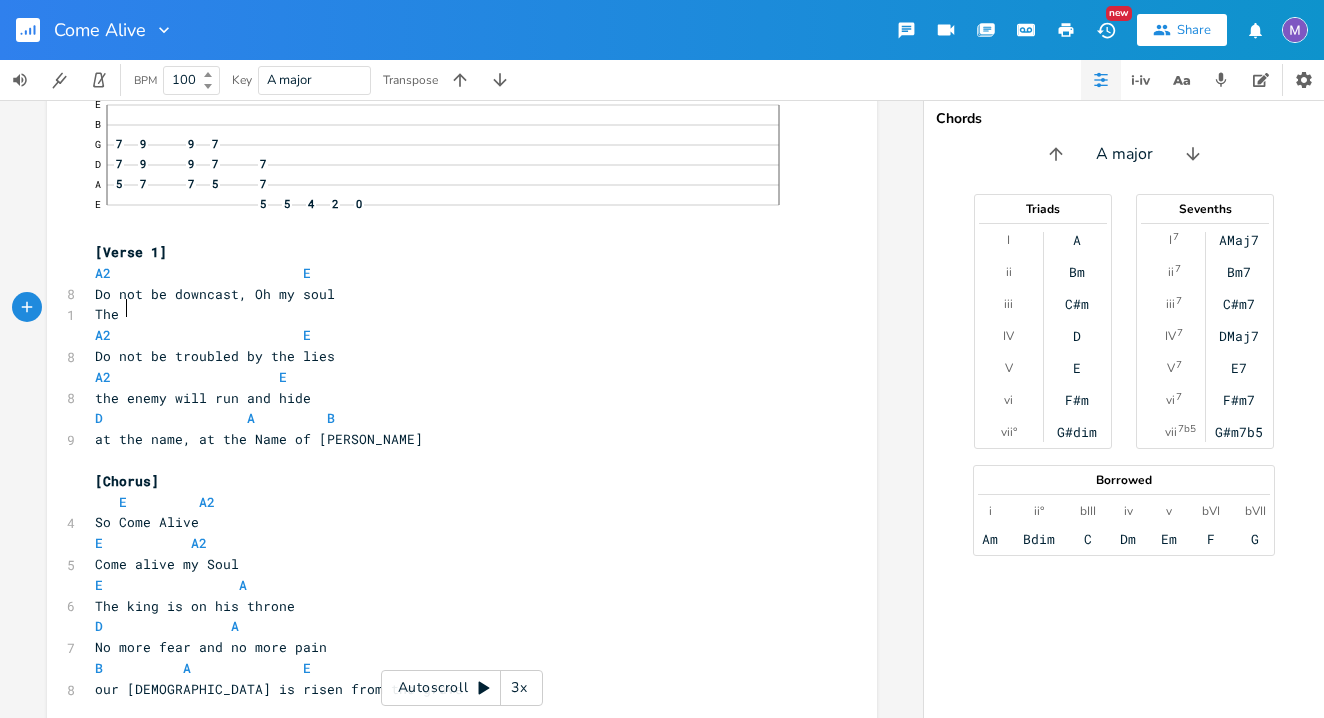 type on "The S" 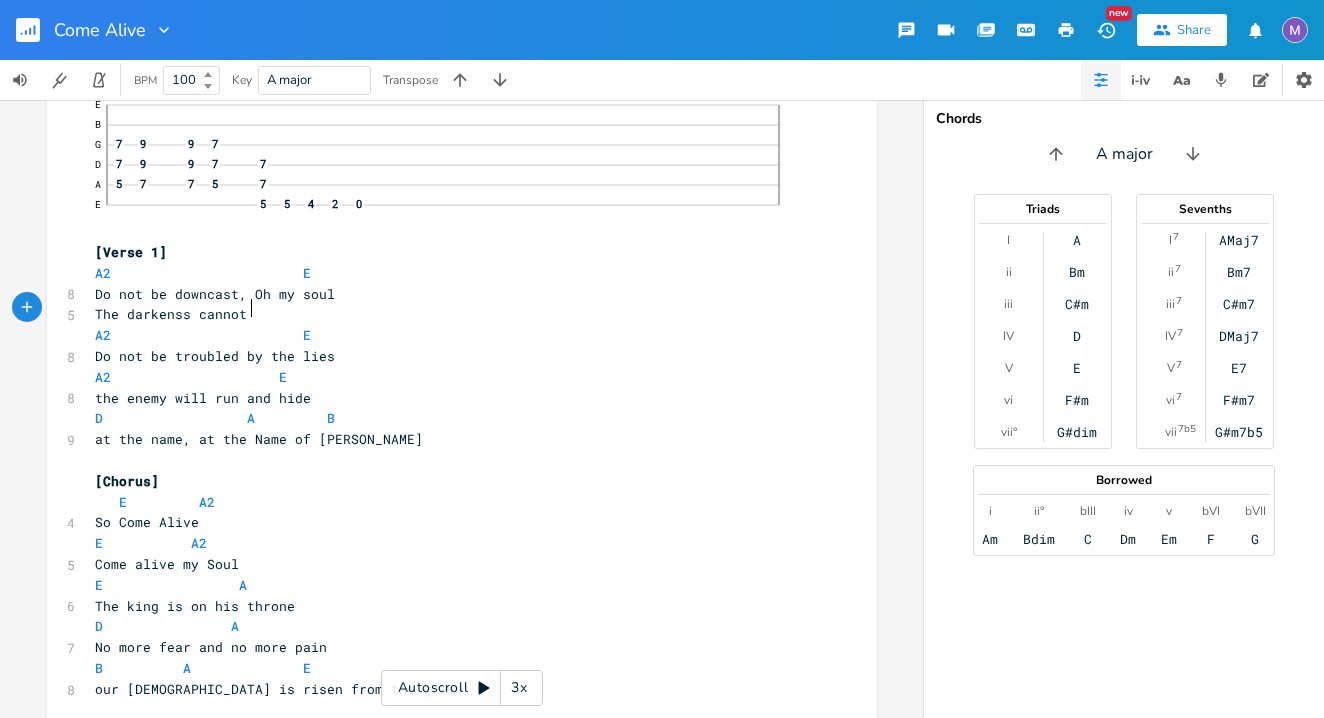 scroll, scrollTop: 0, scrollLeft: 83, axis: horizontal 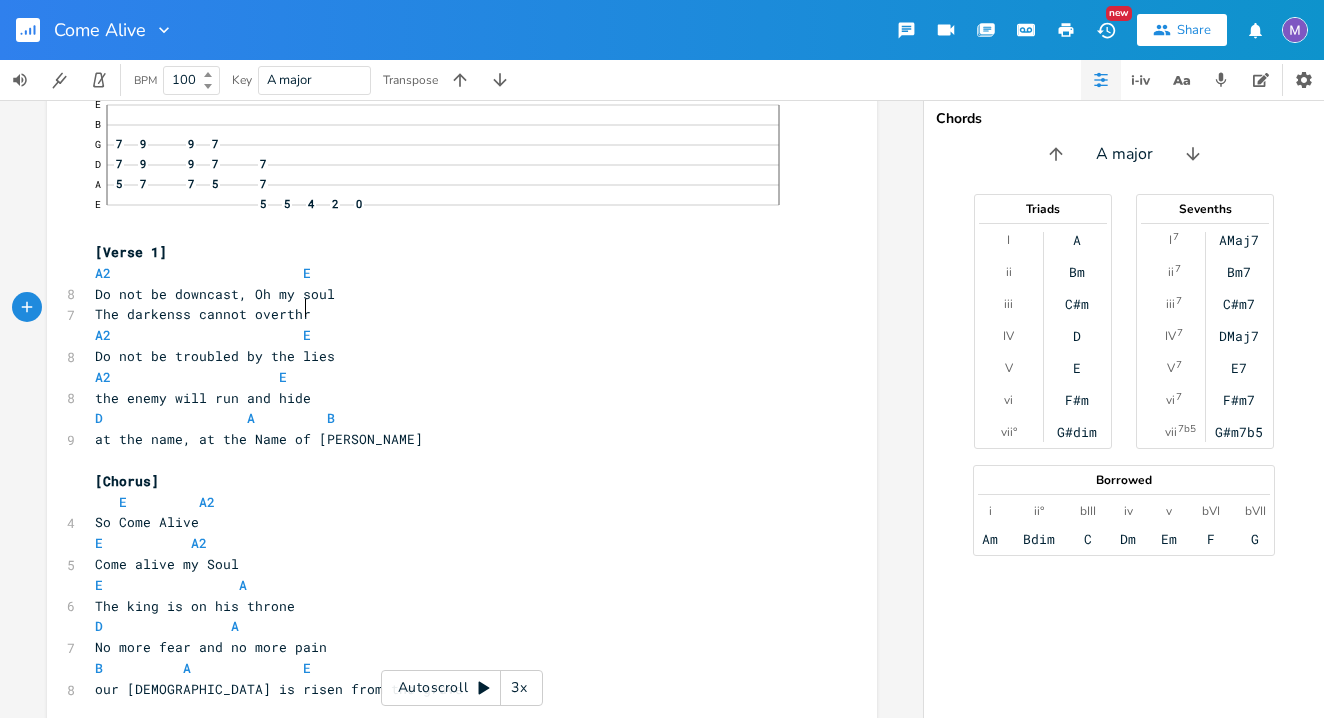 type on "darkenss cannot overthrow" 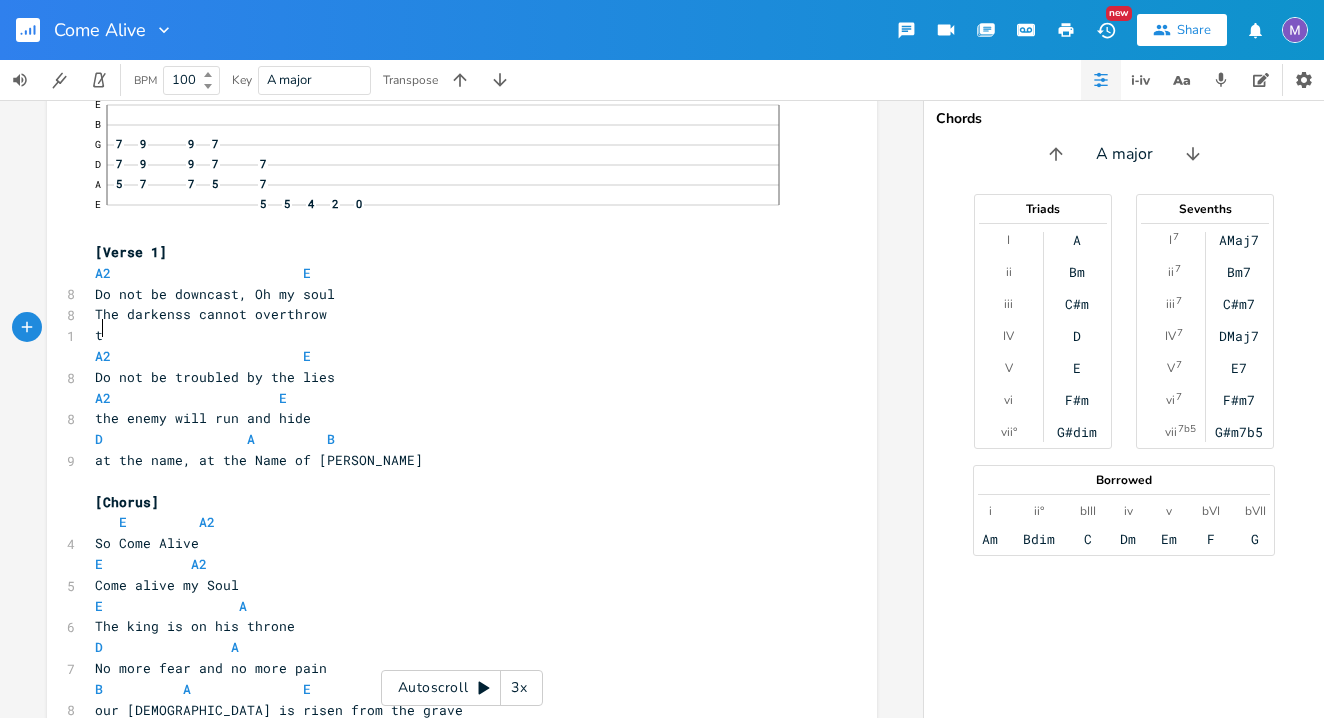 scroll, scrollTop: 0, scrollLeft: 10, axis: horizontal 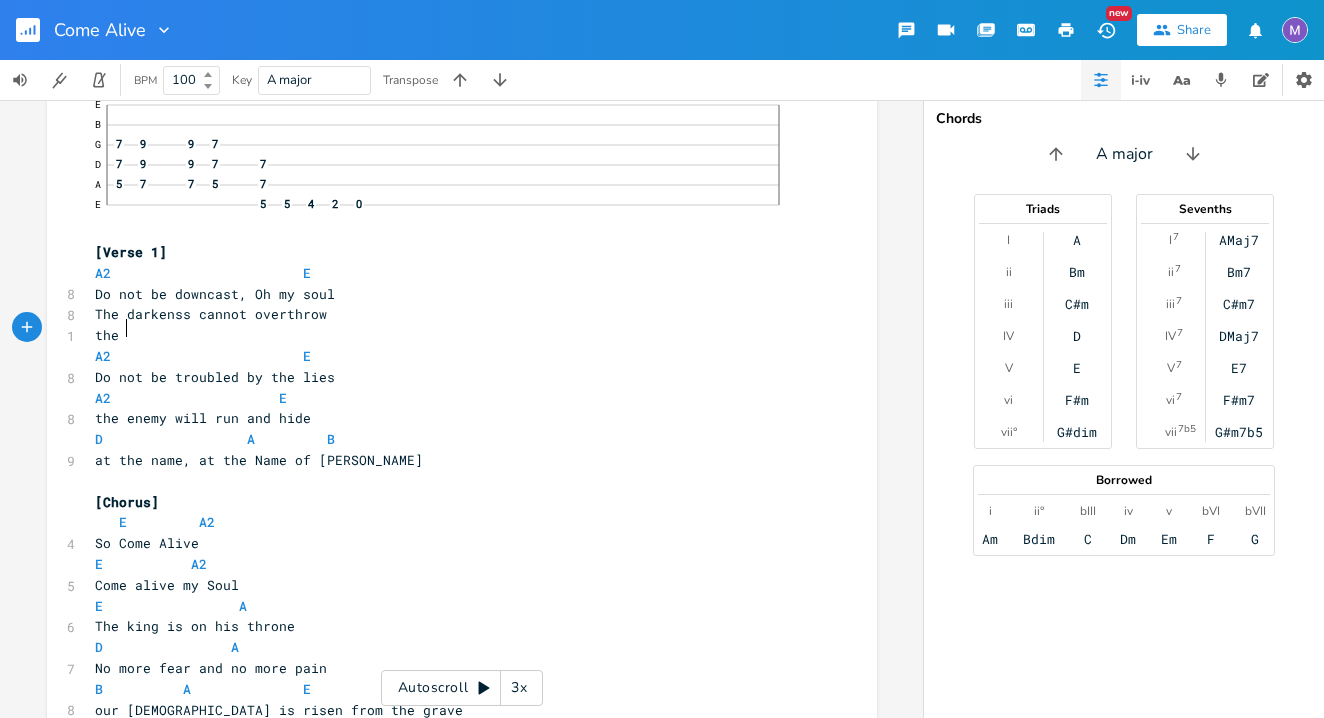 type on "the o" 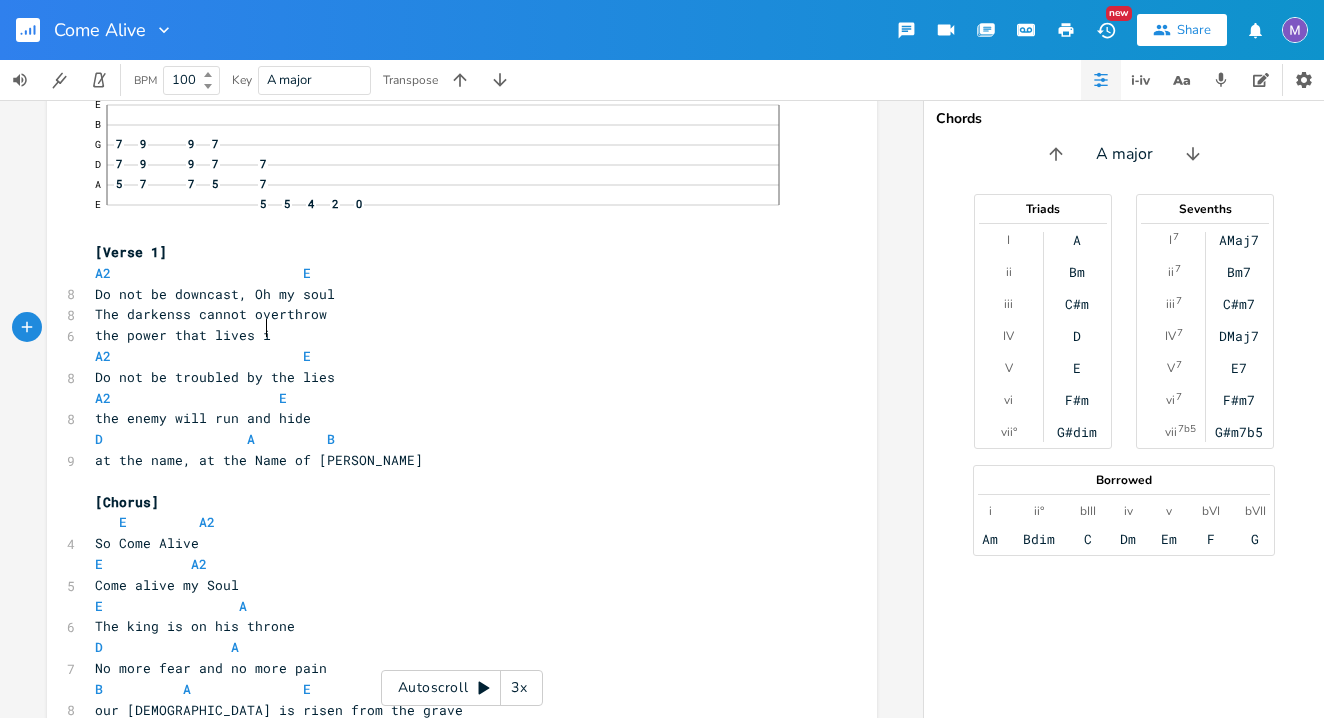 scroll, scrollTop: 0, scrollLeft: 91, axis: horizontal 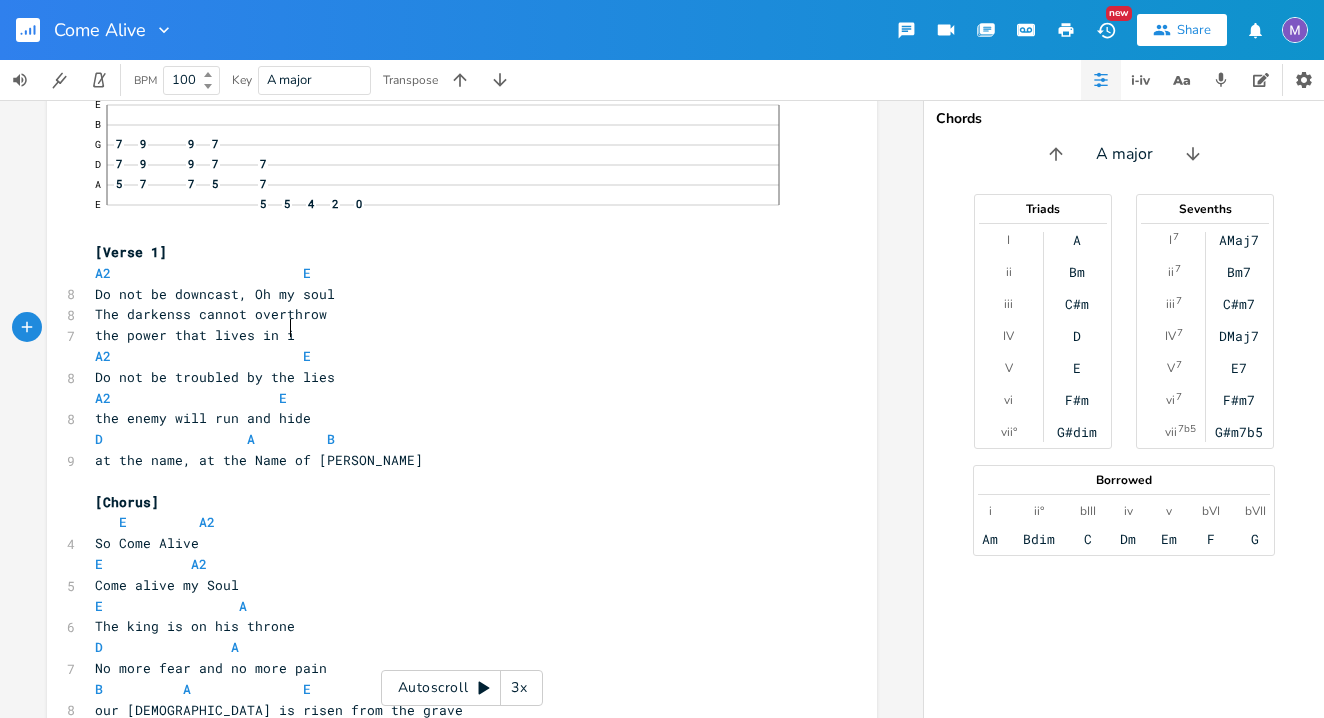 type on "power that lives in in" 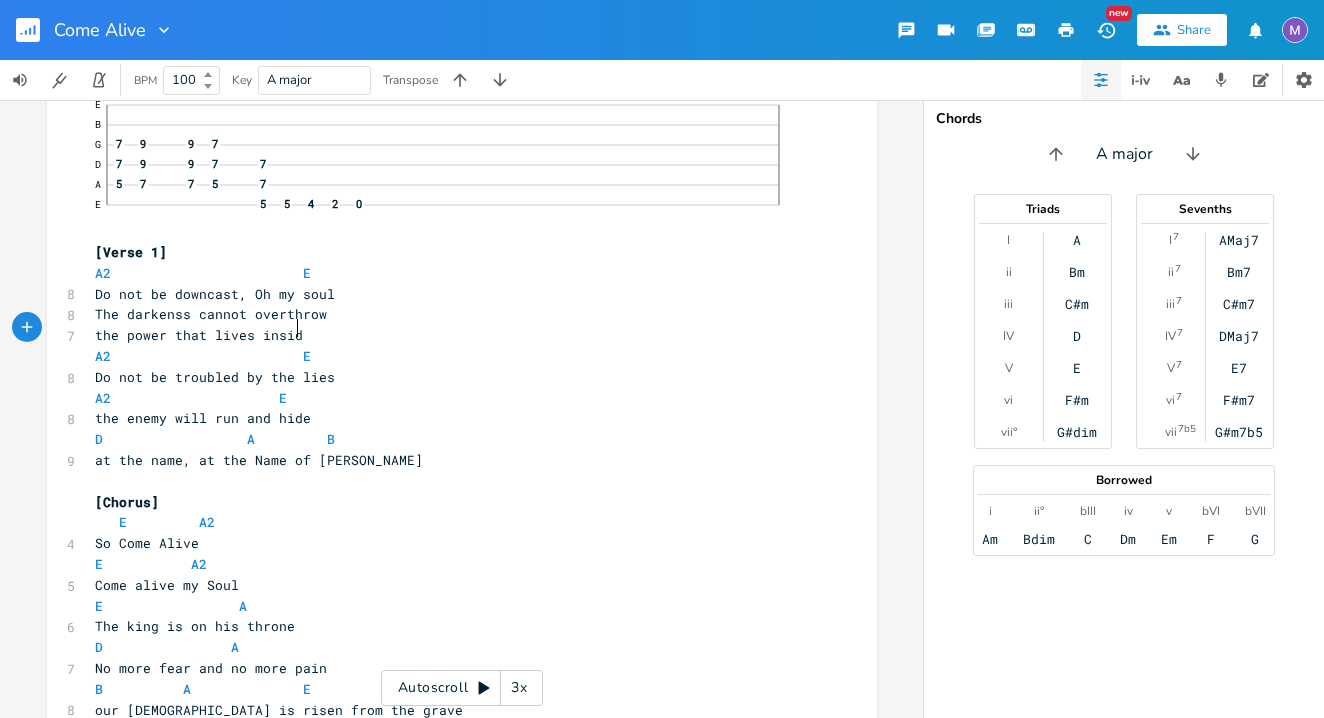 type on "side" 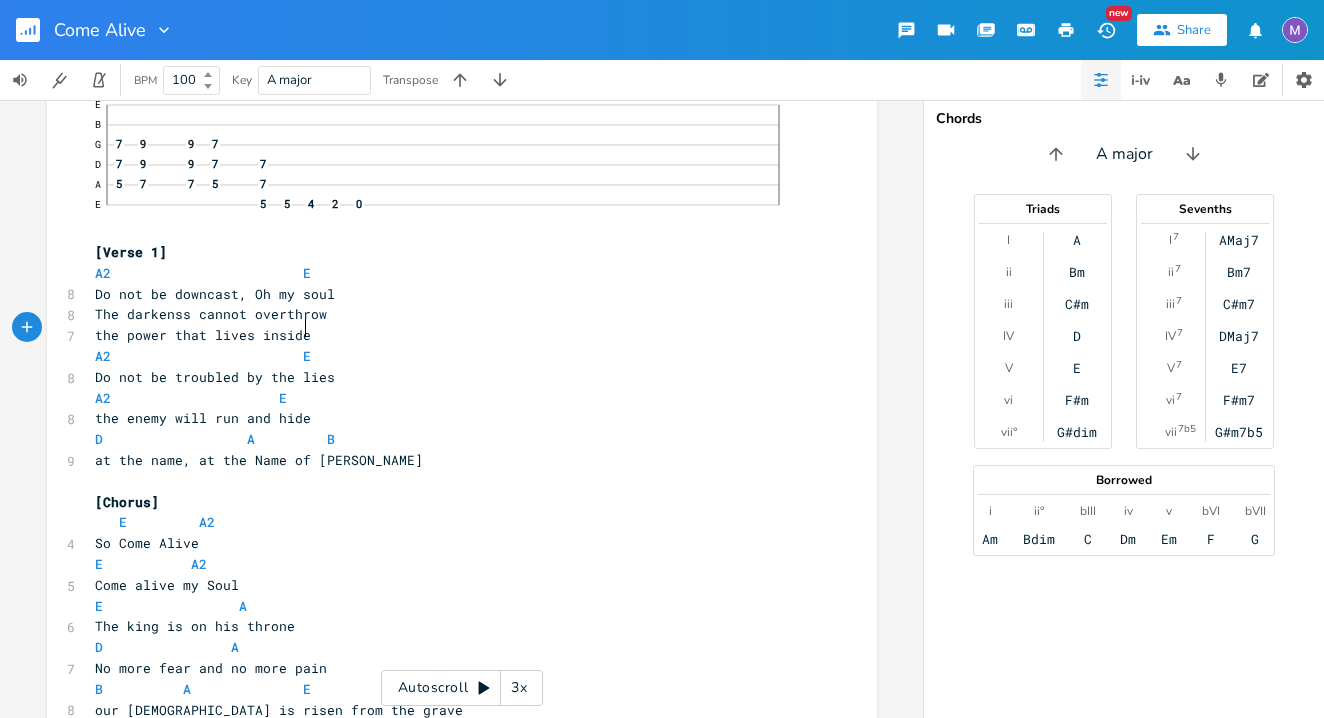 scroll, scrollTop: 0, scrollLeft: 20, axis: horizontal 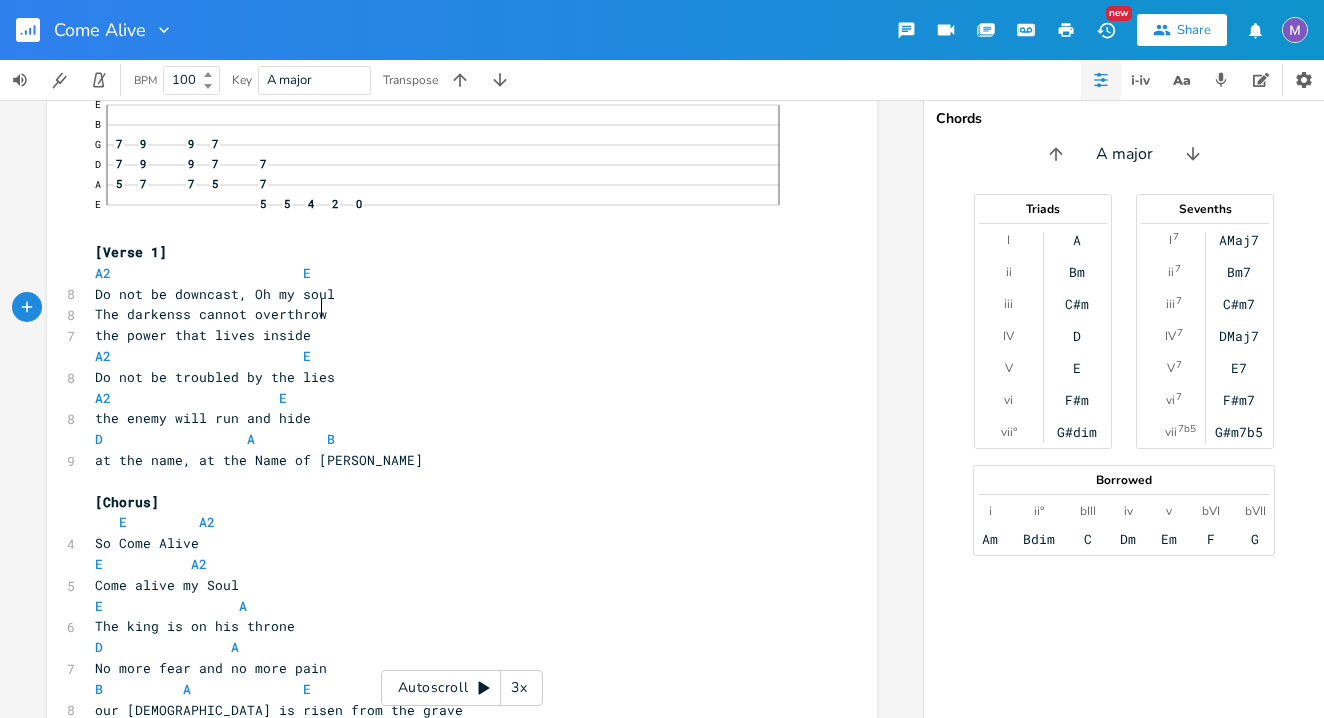click on "The darkenss cannot overthrow" at bounding box center (452, 314) 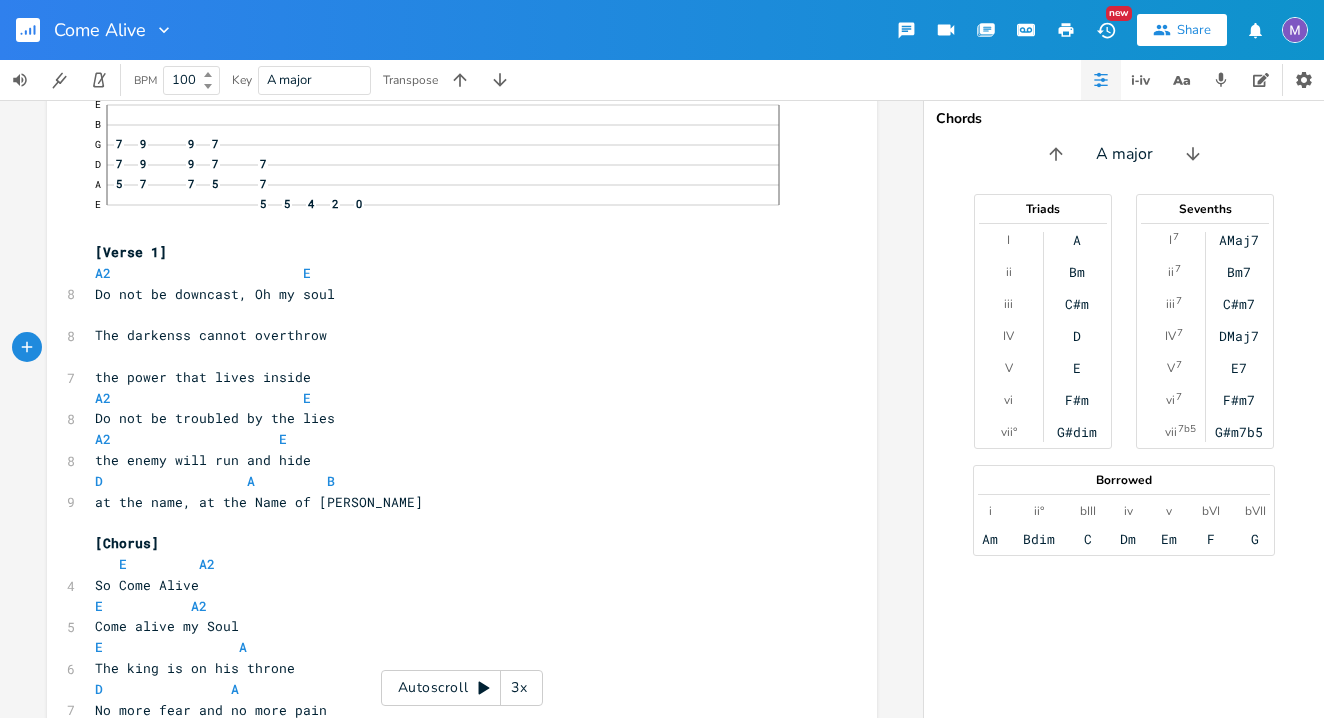 type on "D" 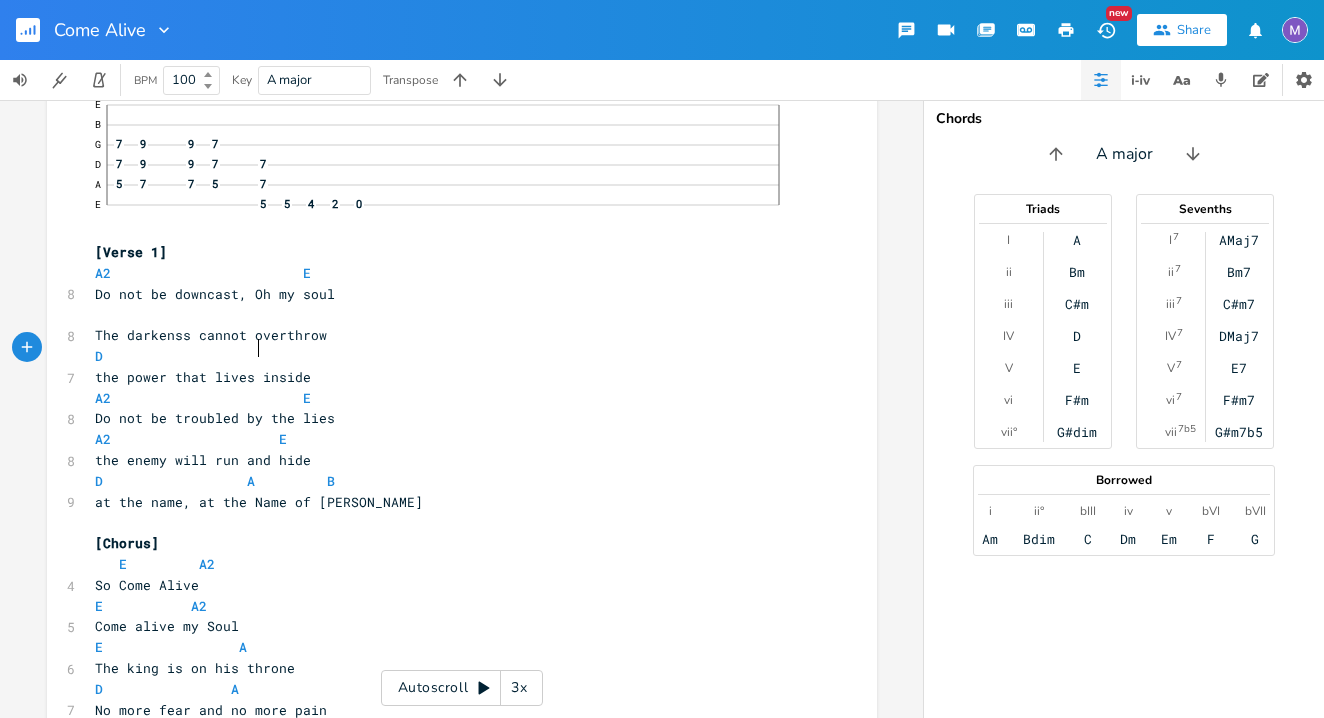 scroll, scrollTop: 0, scrollLeft: 60, axis: horizontal 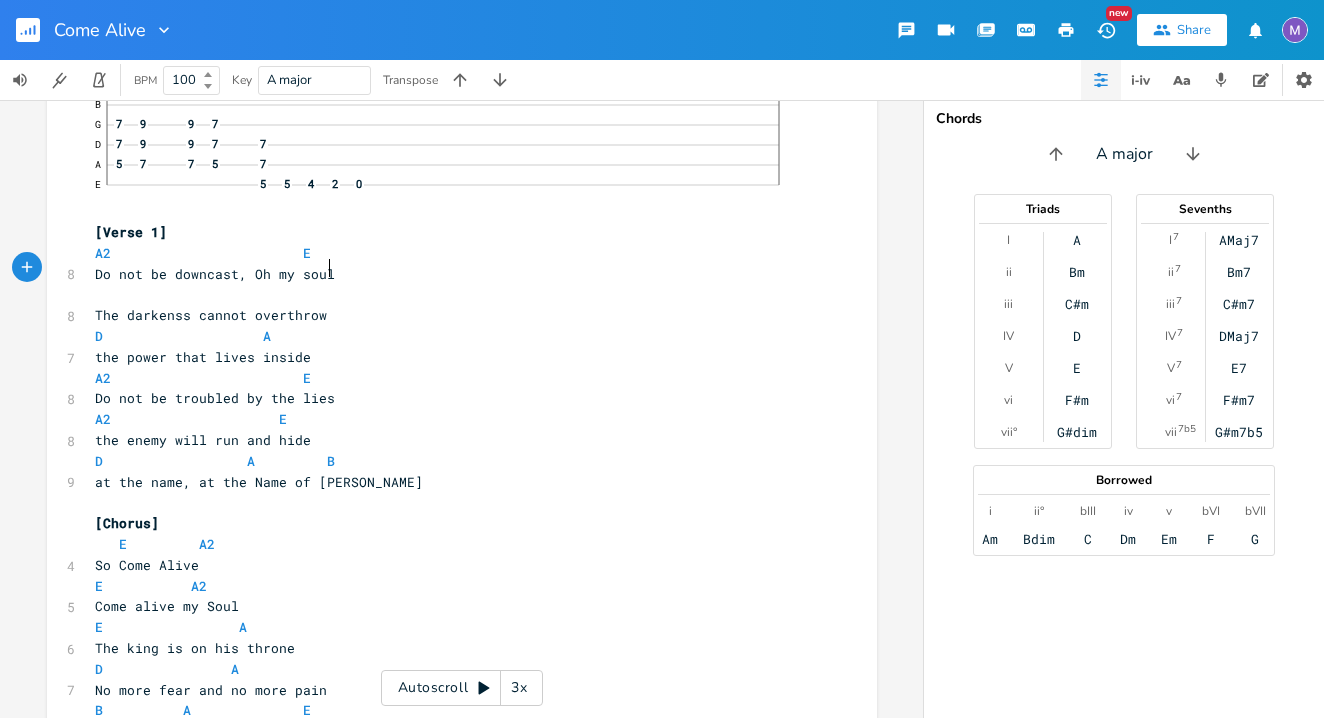 click on "Do not be downcast, Oh my soul" at bounding box center [452, 274] 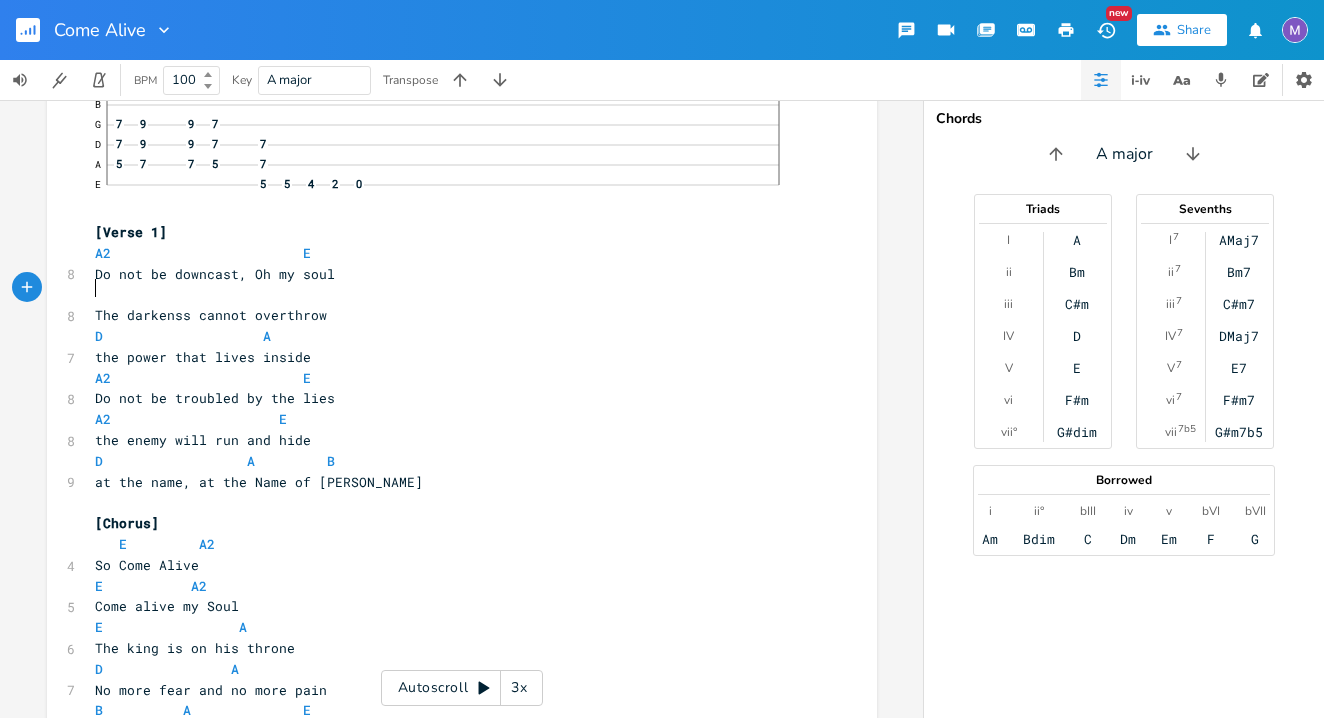 click on "​" at bounding box center (452, 294) 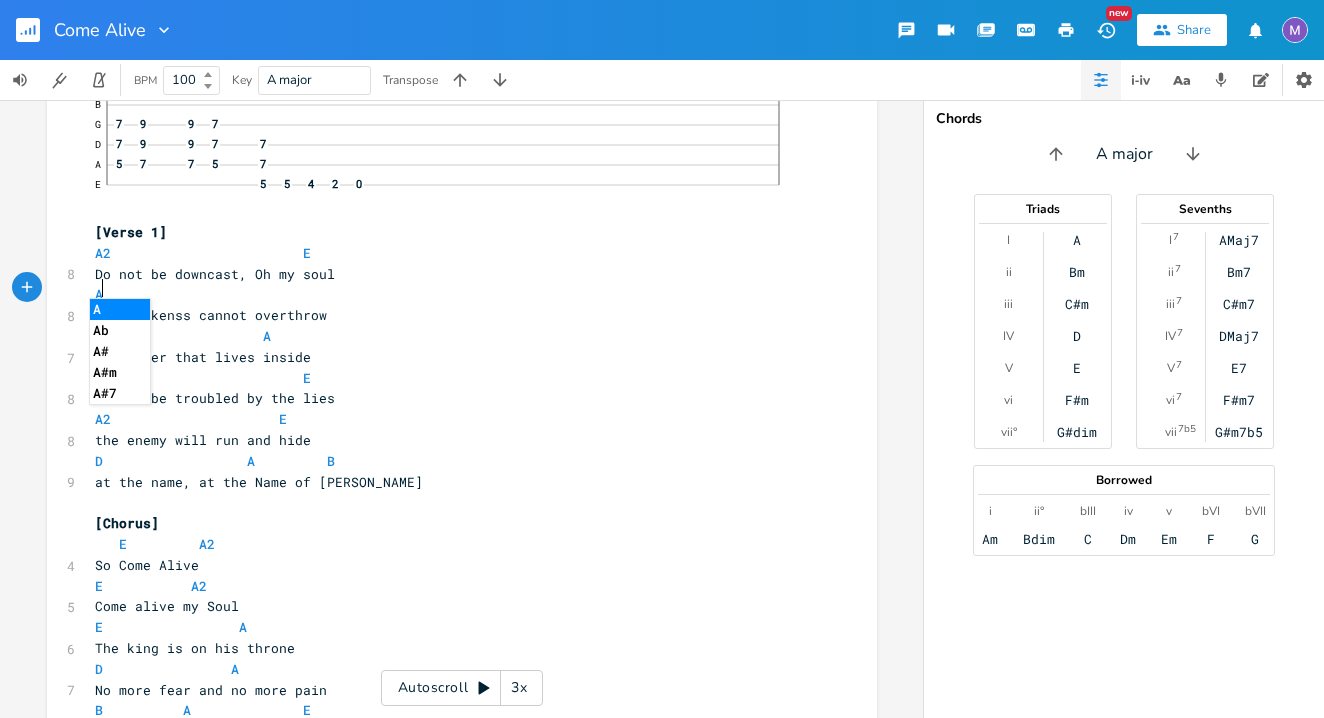 type on "A2" 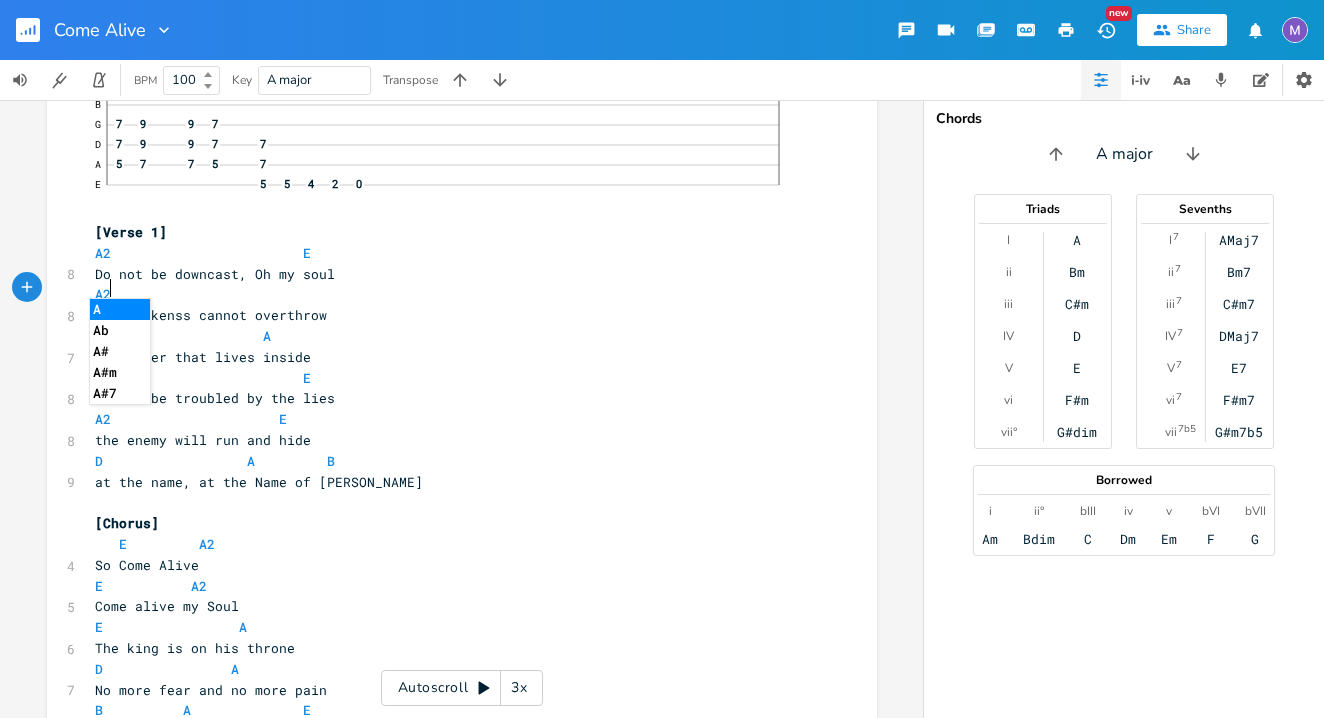 scroll, scrollTop: 0, scrollLeft: 15, axis: horizontal 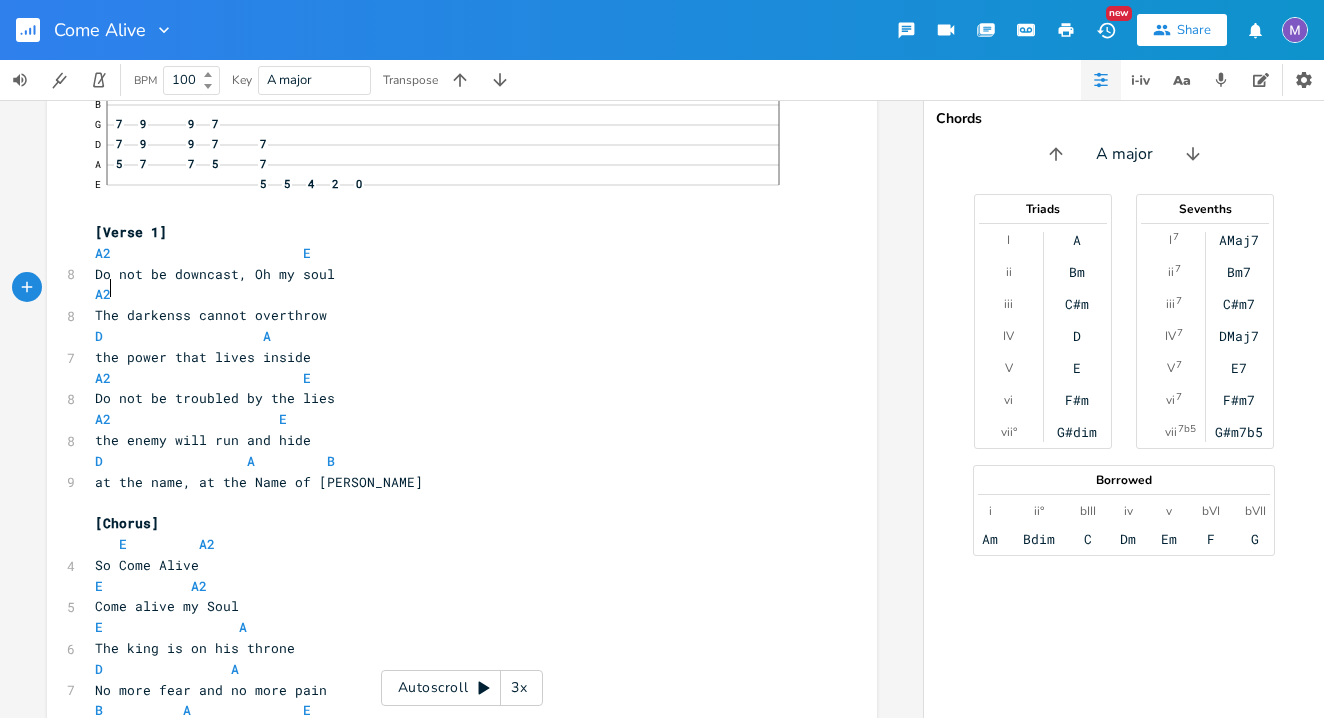 click on "A2" at bounding box center (452, 294) 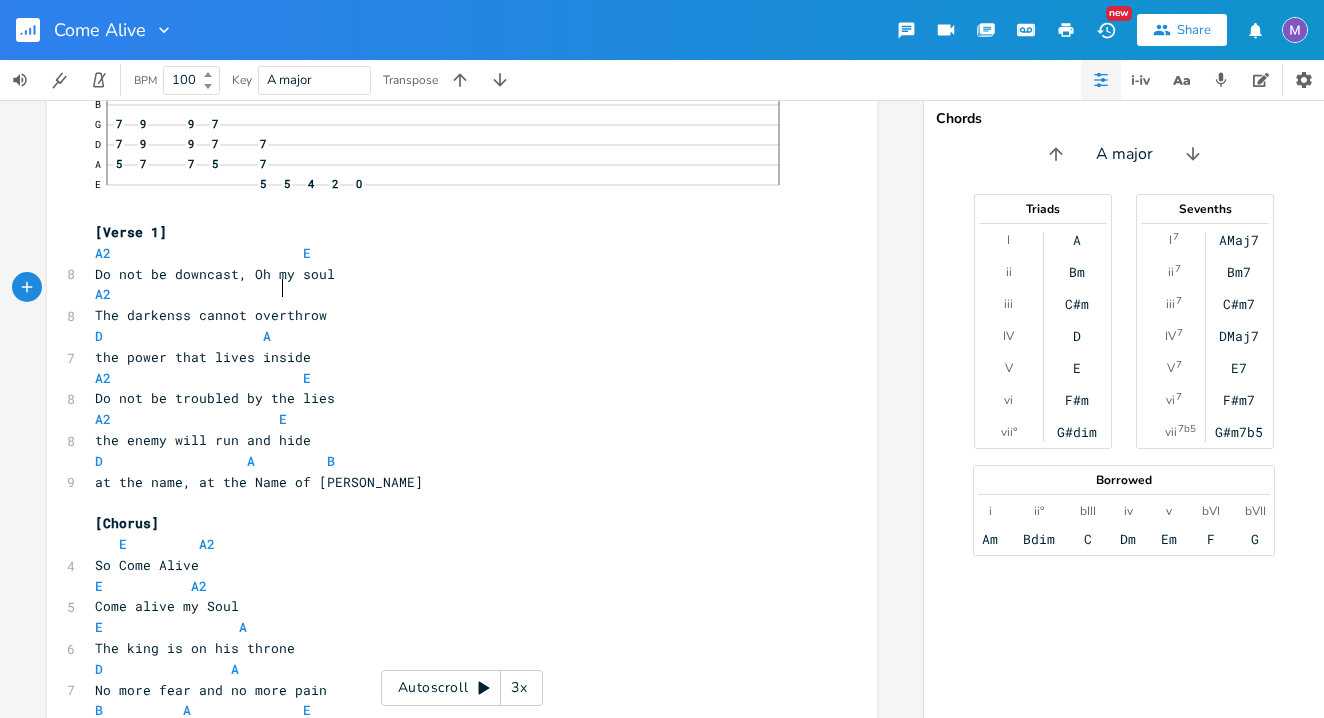 scroll, scrollTop: 0, scrollLeft: 65, axis: horizontal 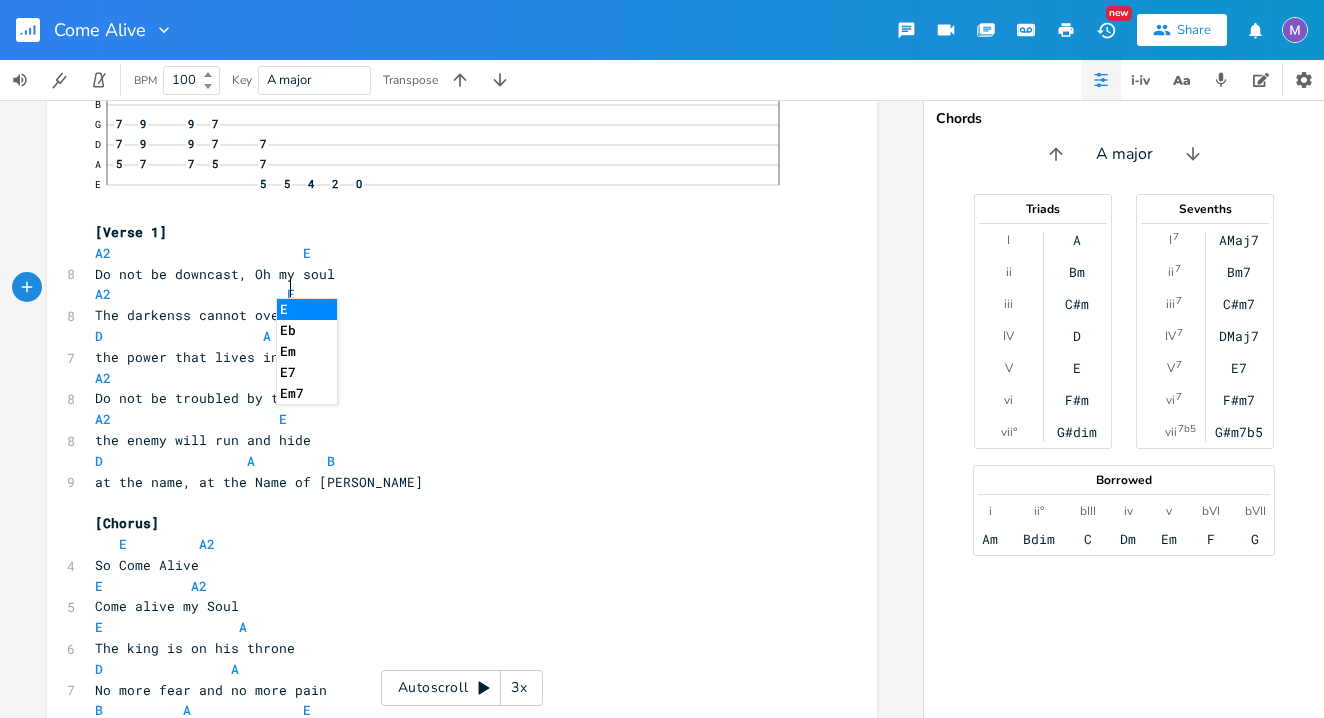 click on "D                      A" at bounding box center [452, 336] 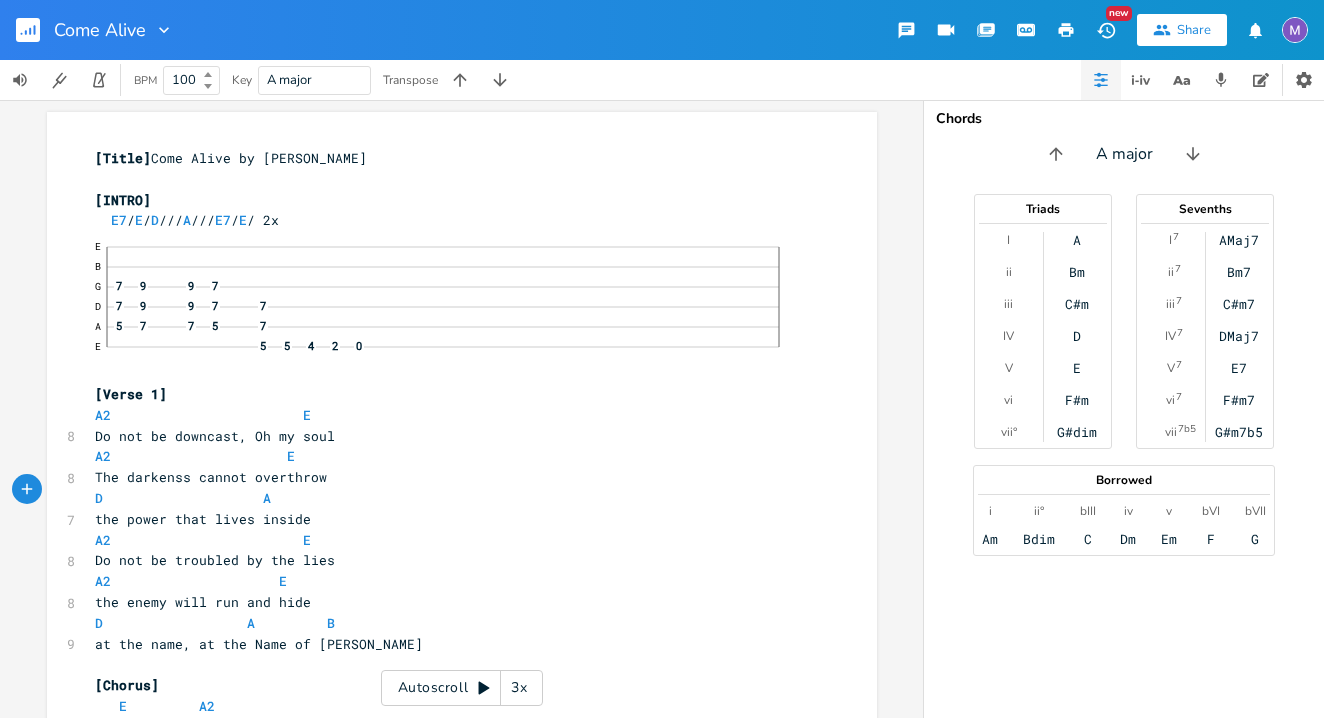 scroll, scrollTop: -2, scrollLeft: 0, axis: vertical 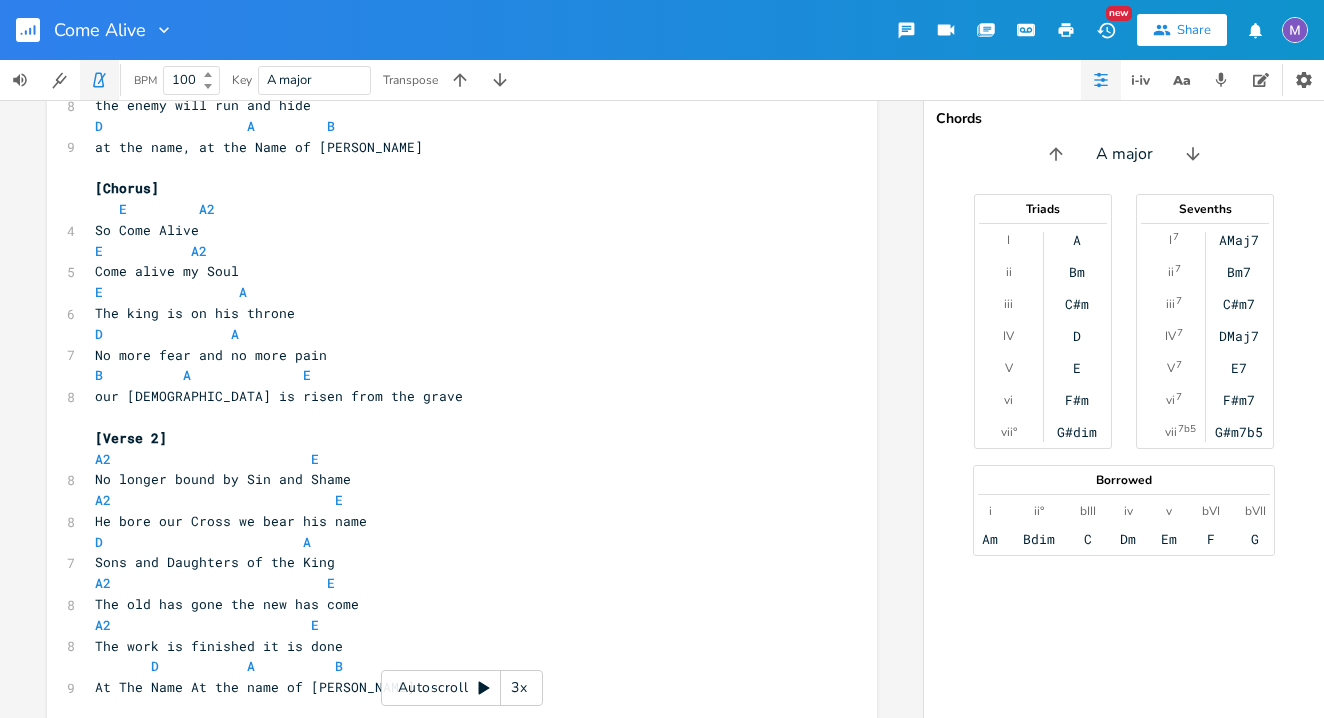 click at bounding box center (100, 80) 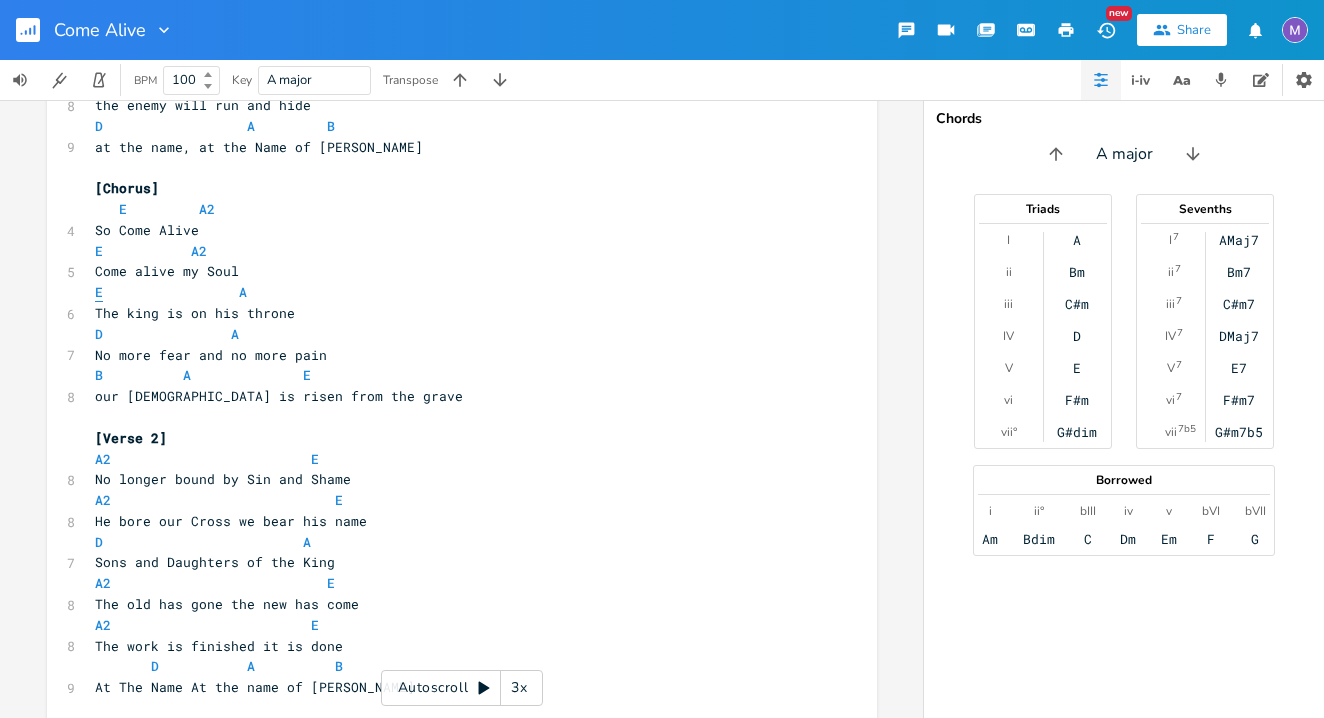 click on "E" at bounding box center (99, 292) 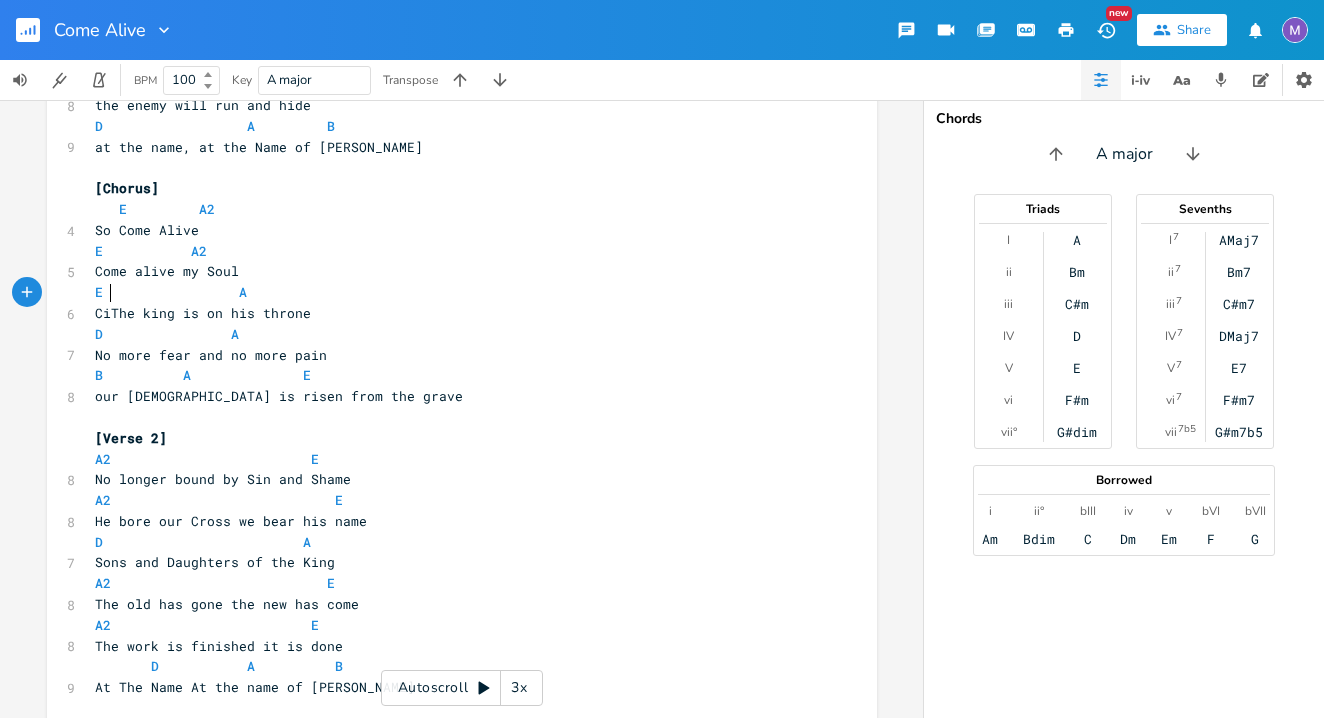 scroll, scrollTop: 0, scrollLeft: 10, axis: horizontal 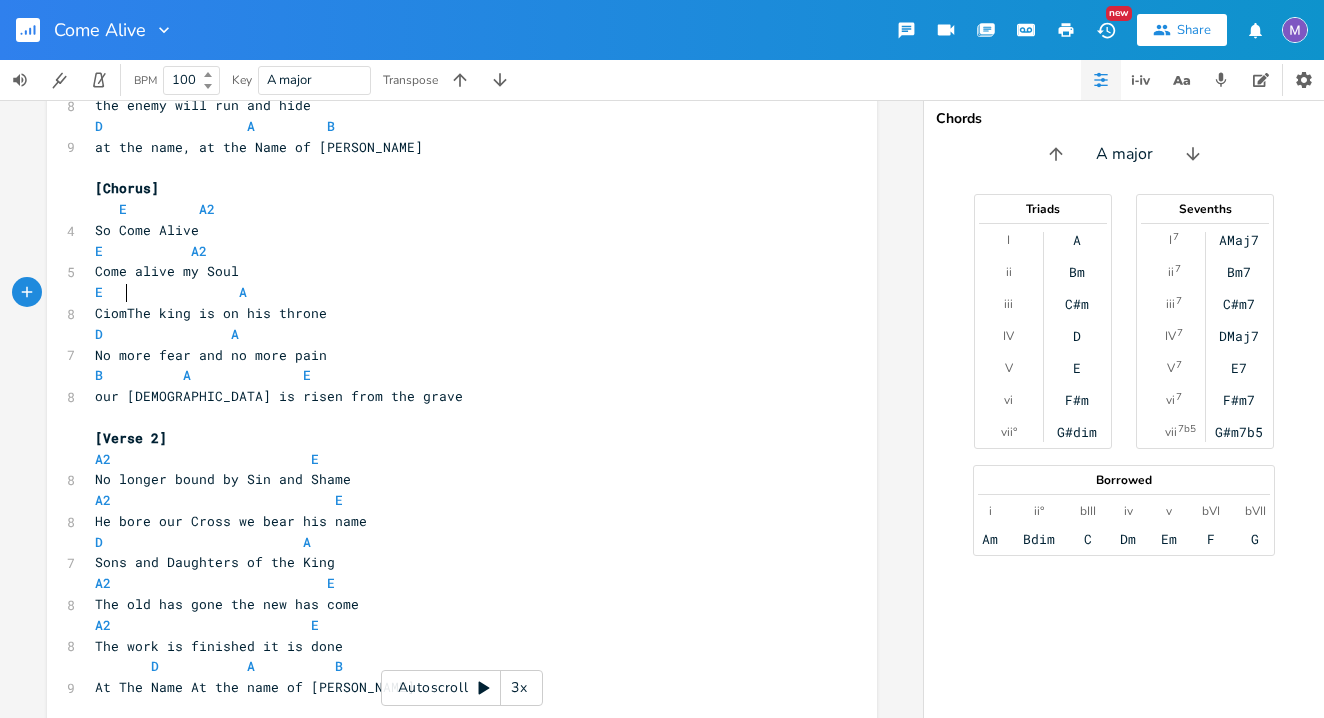 type on "Ciome" 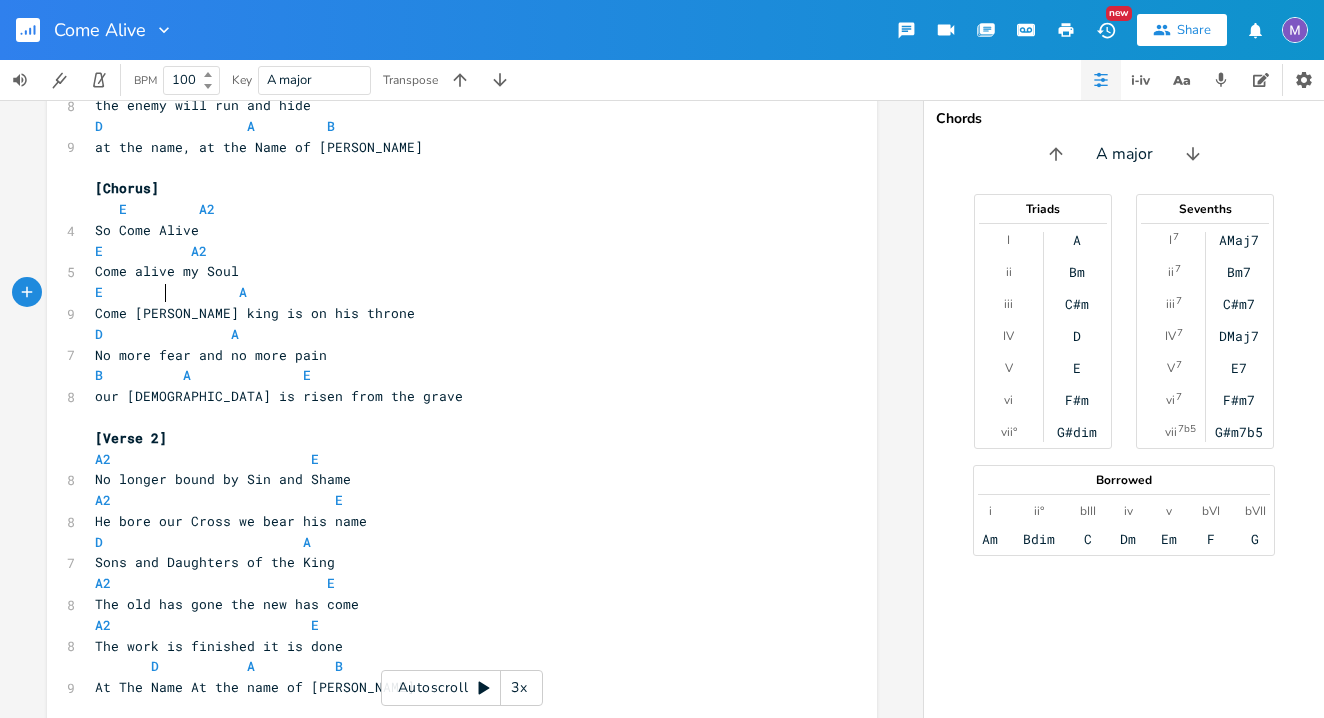 scroll, scrollTop: 0, scrollLeft: 50, axis: horizontal 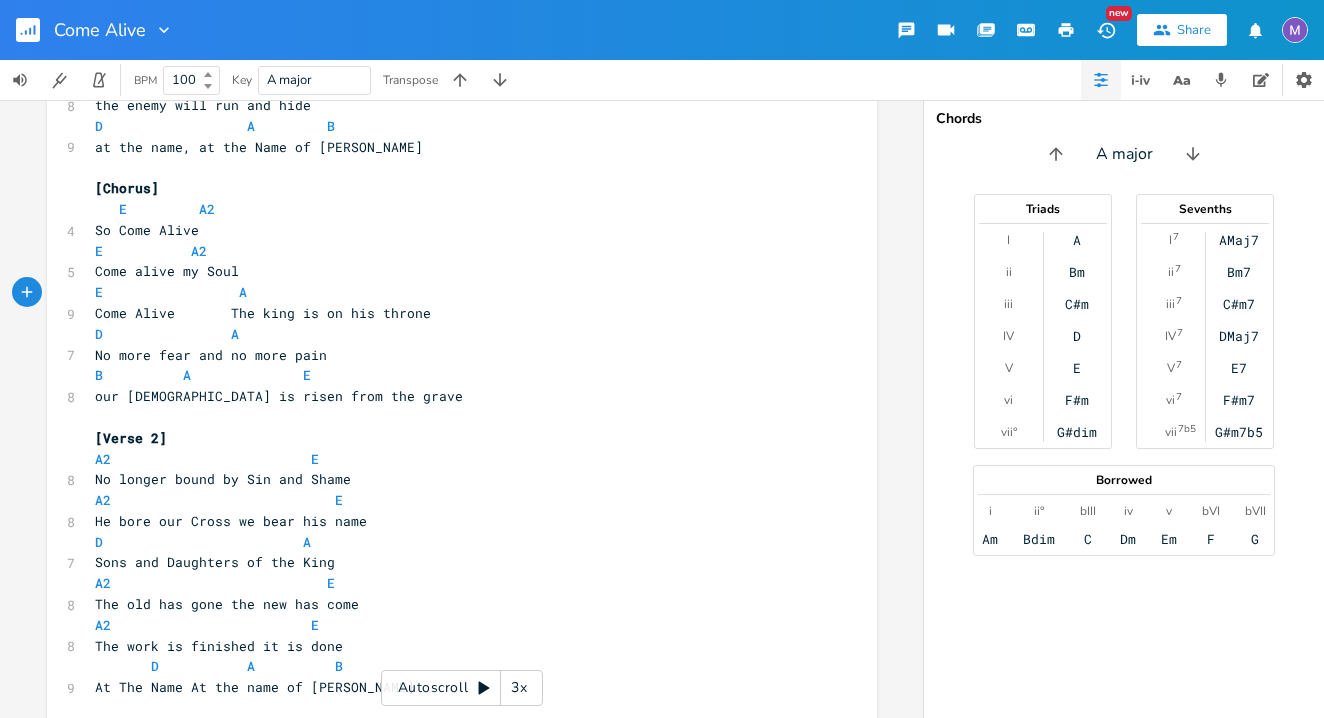 type on "ome Alive" 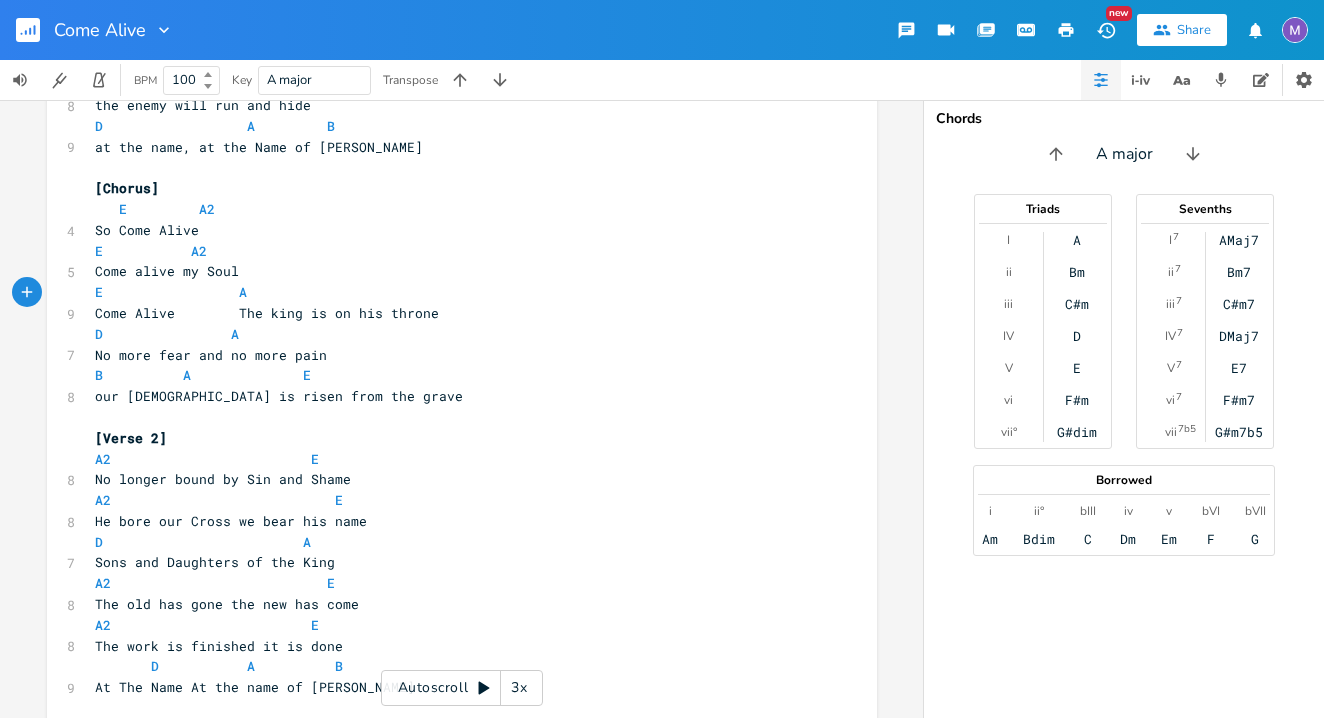 click on "E                   A" at bounding box center [175, 292] 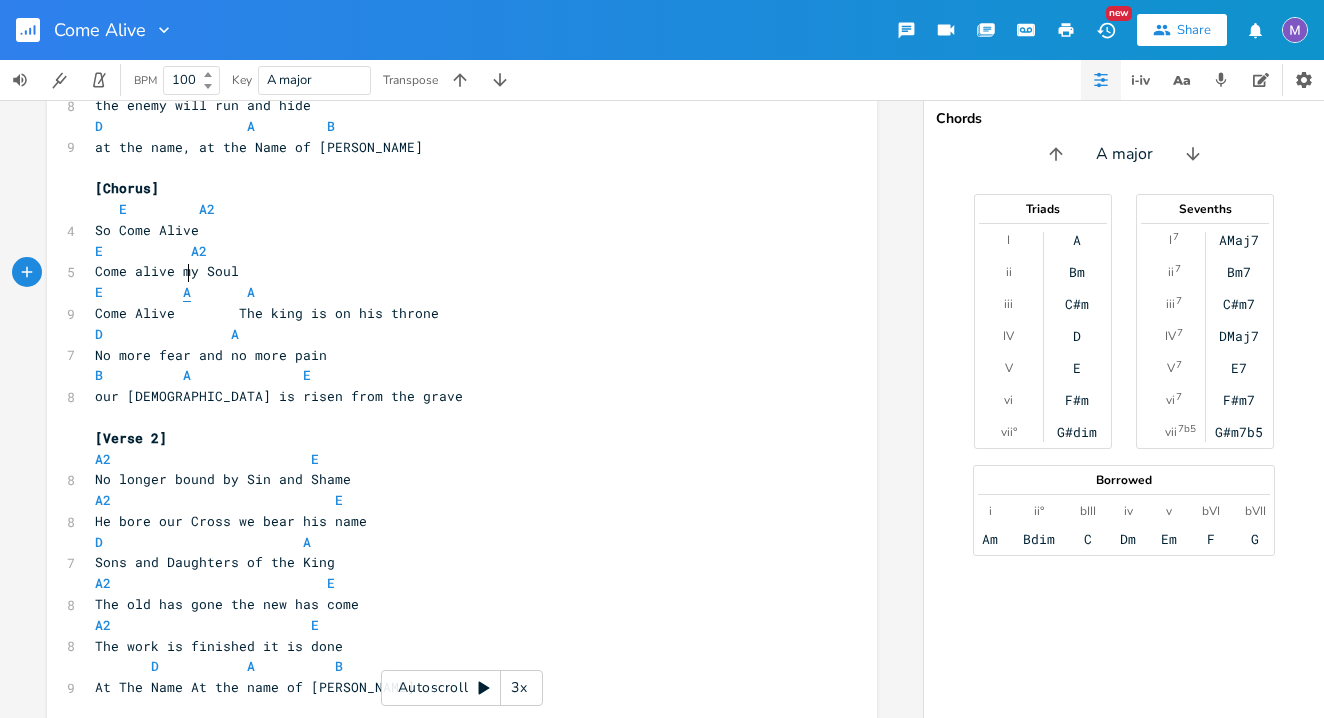 type on "A2" 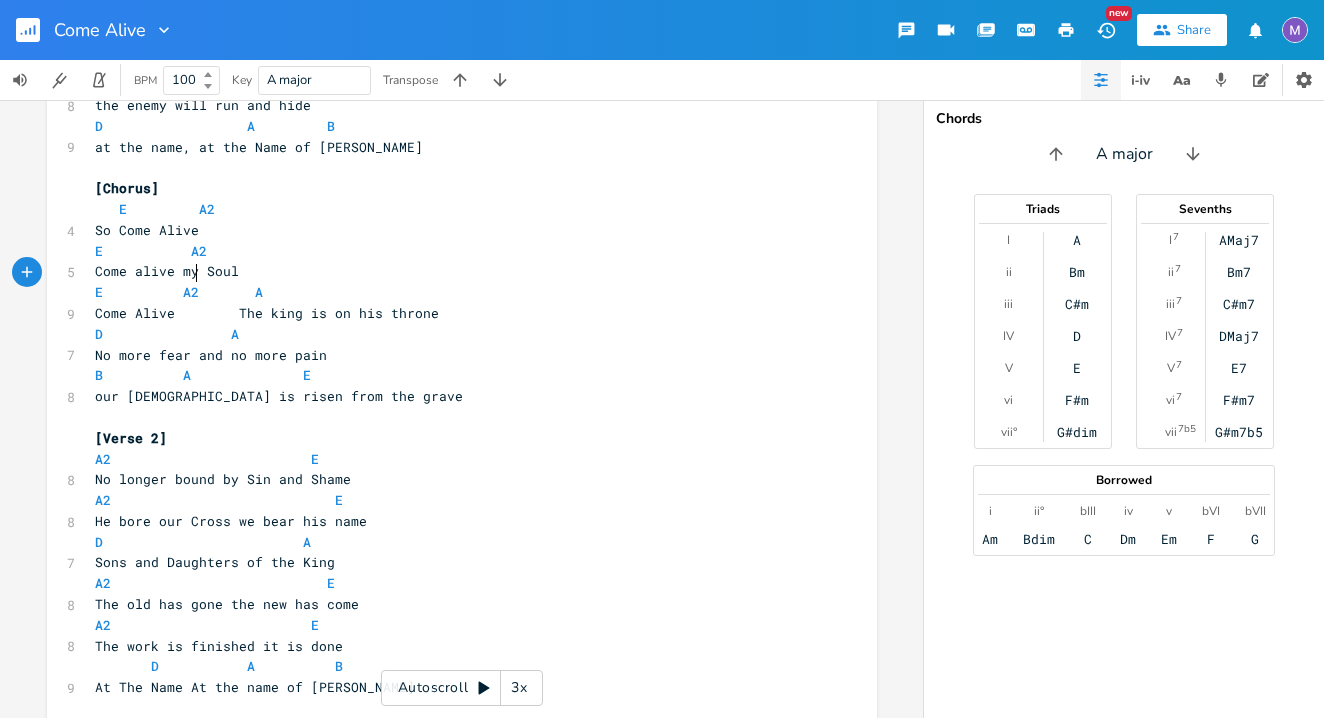 scroll, scrollTop: 0, scrollLeft: 15, axis: horizontal 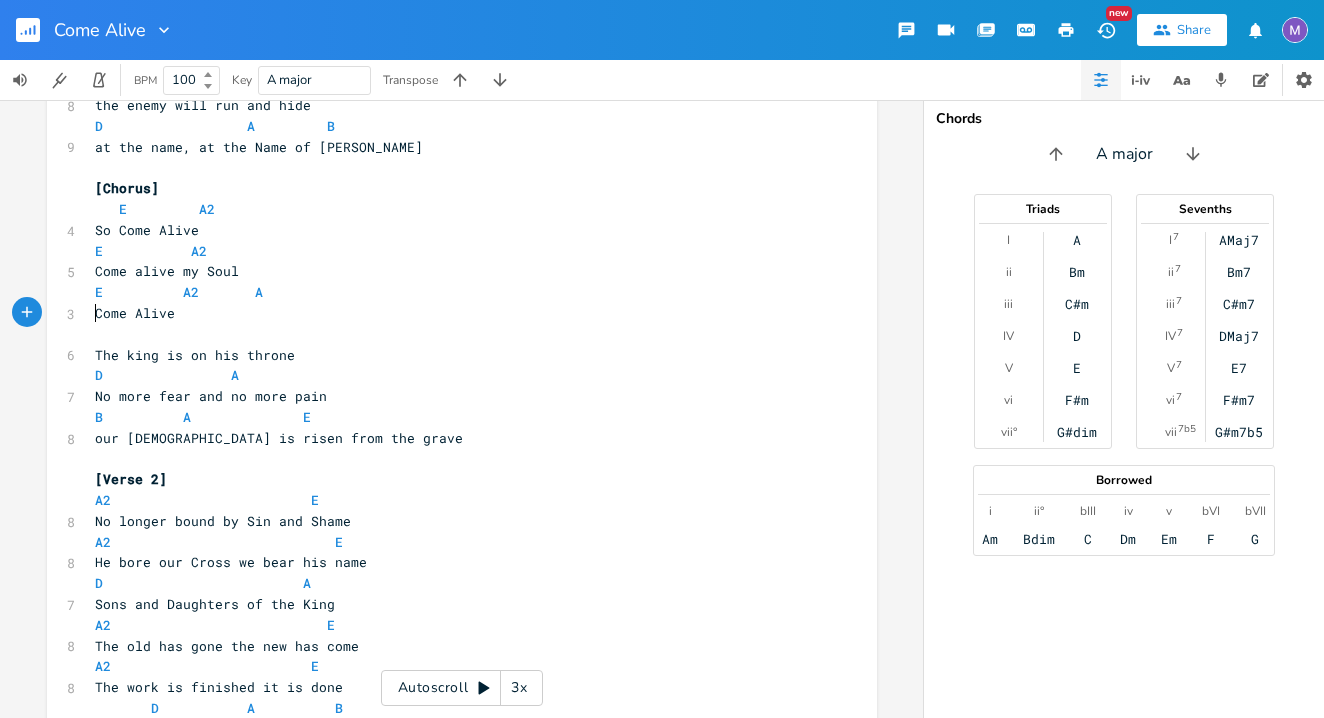 type on "E" 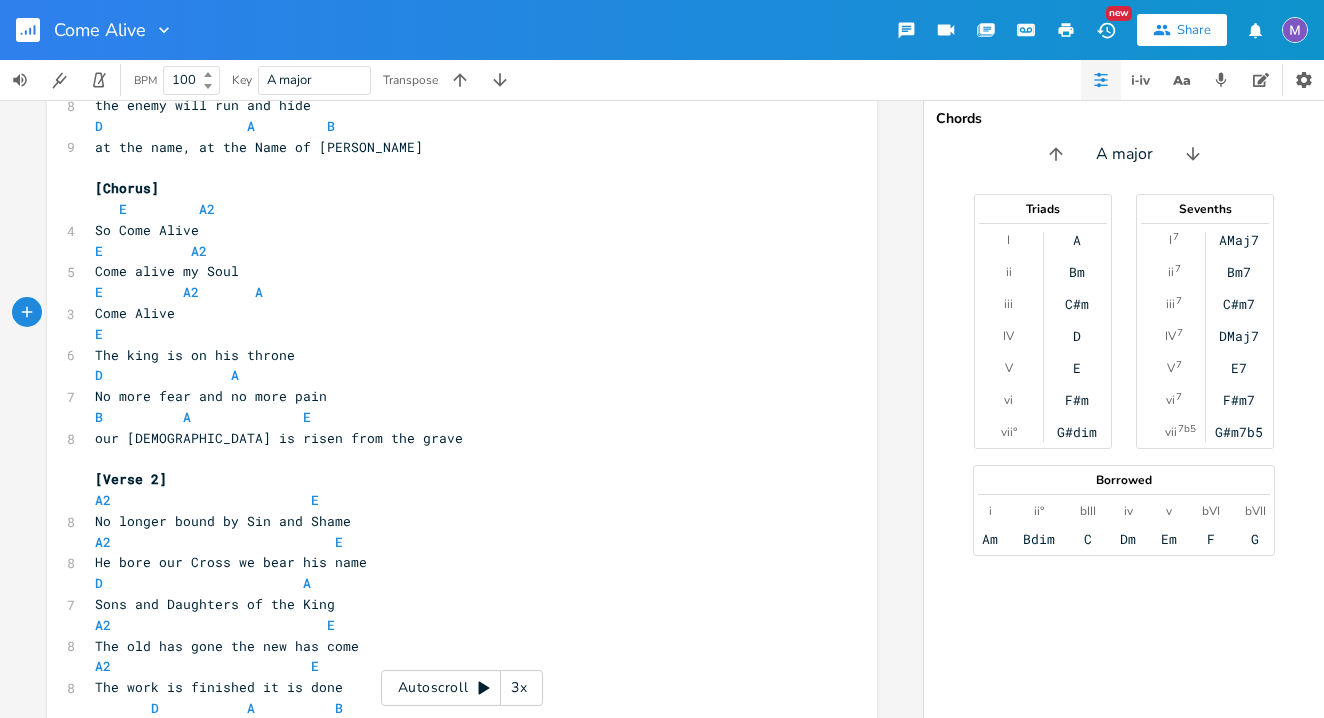 click on "E" at bounding box center (452, 334) 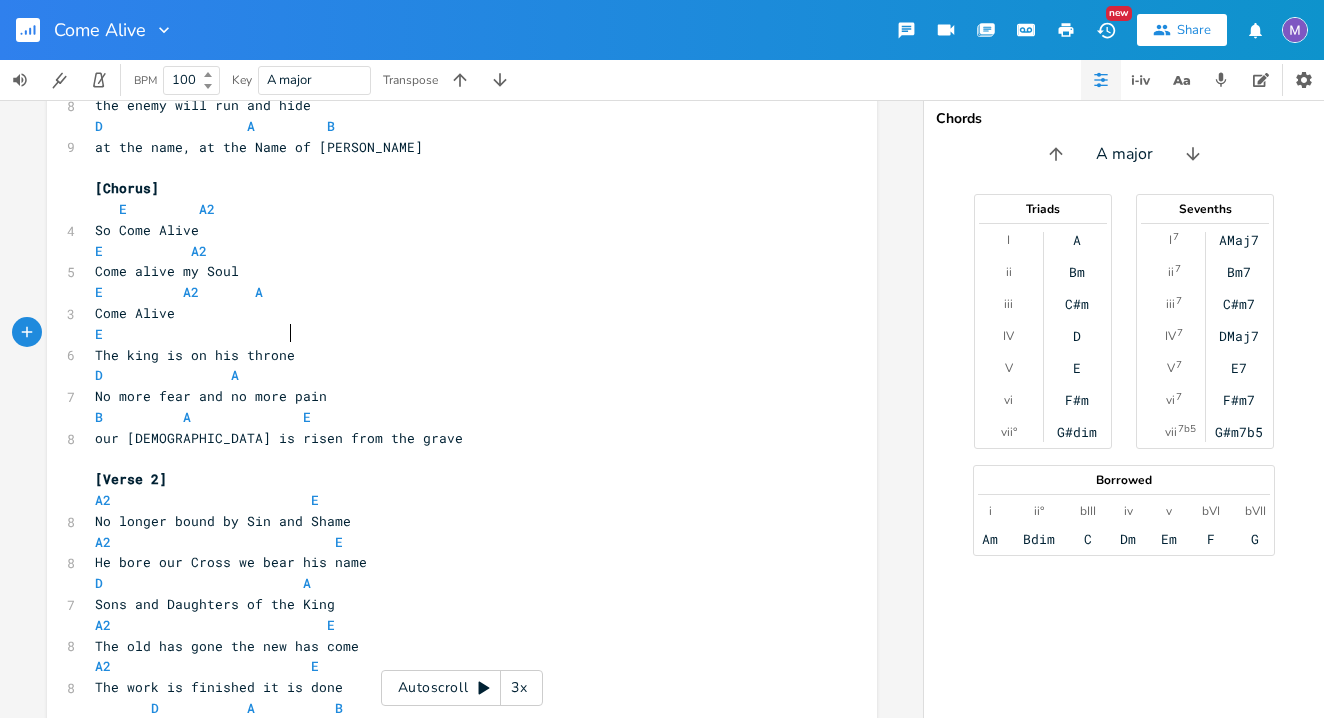 click on "The king is on his throne" at bounding box center [452, 355] 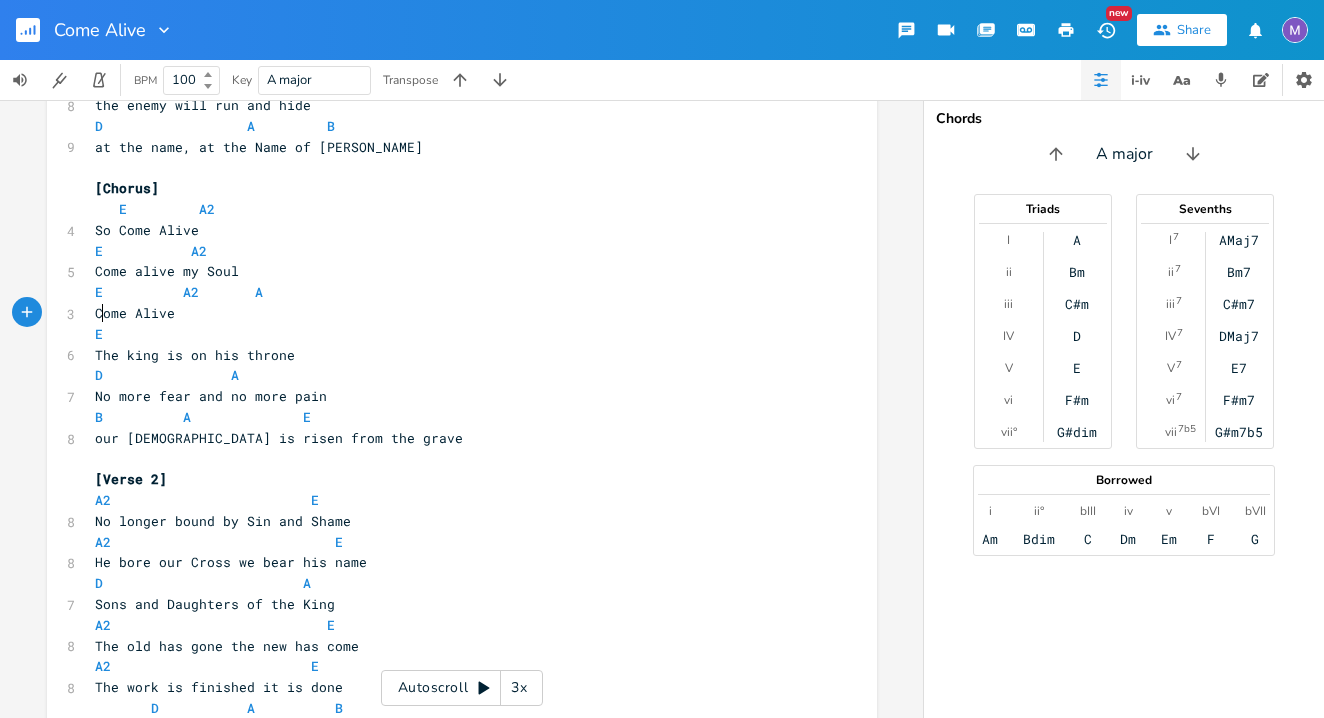 click on "E" at bounding box center [452, 334] 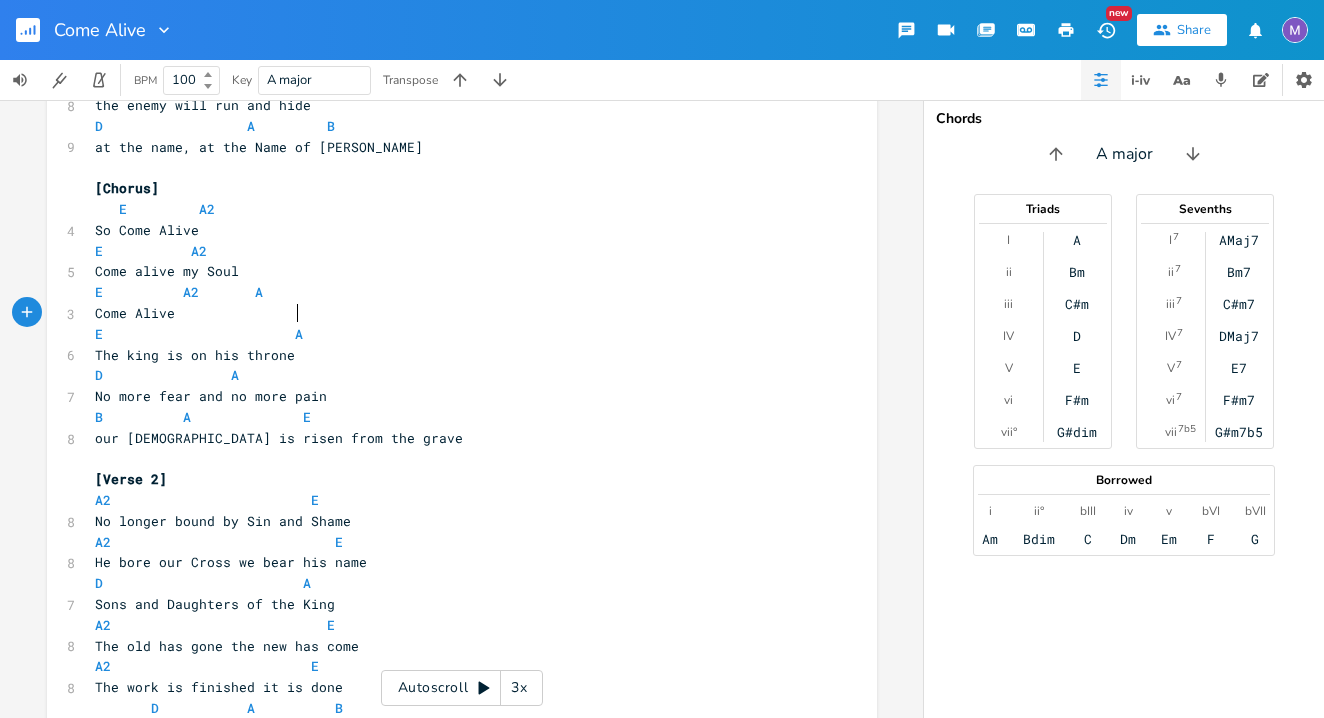 type on "A2" 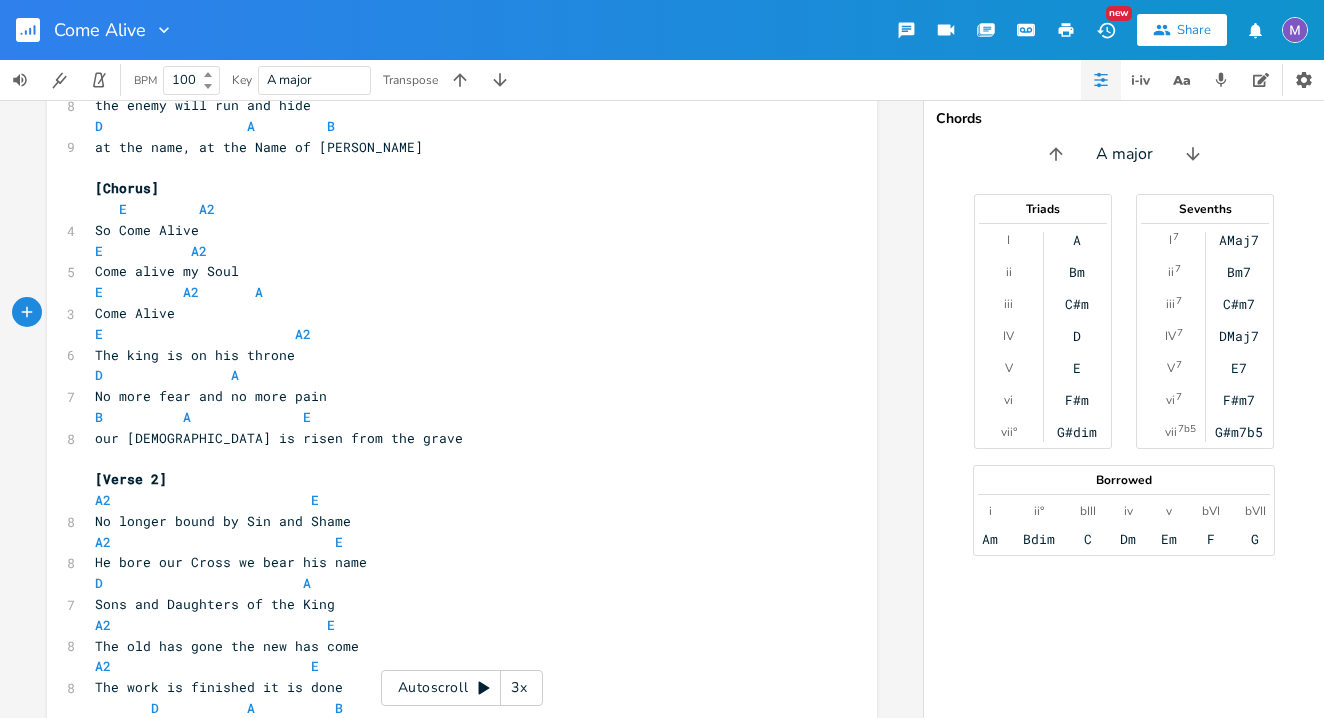 type 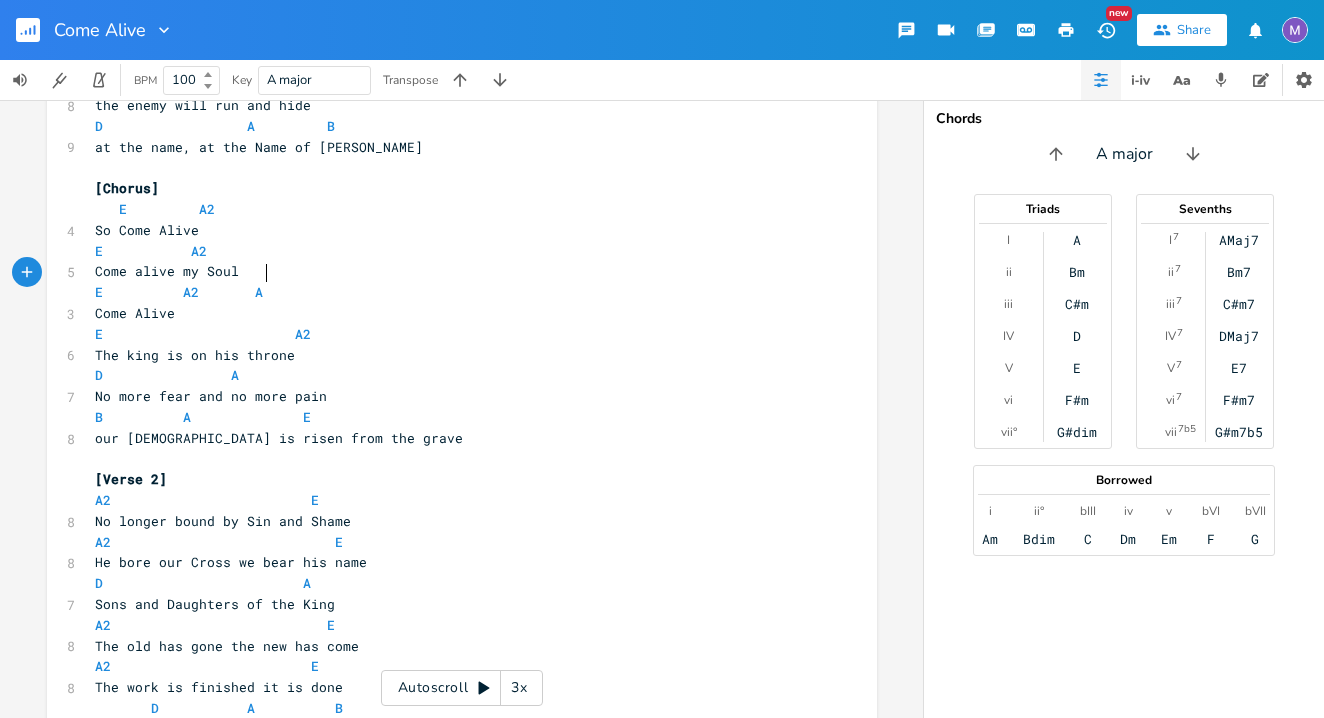 click on "E            A2         A" at bounding box center [452, 292] 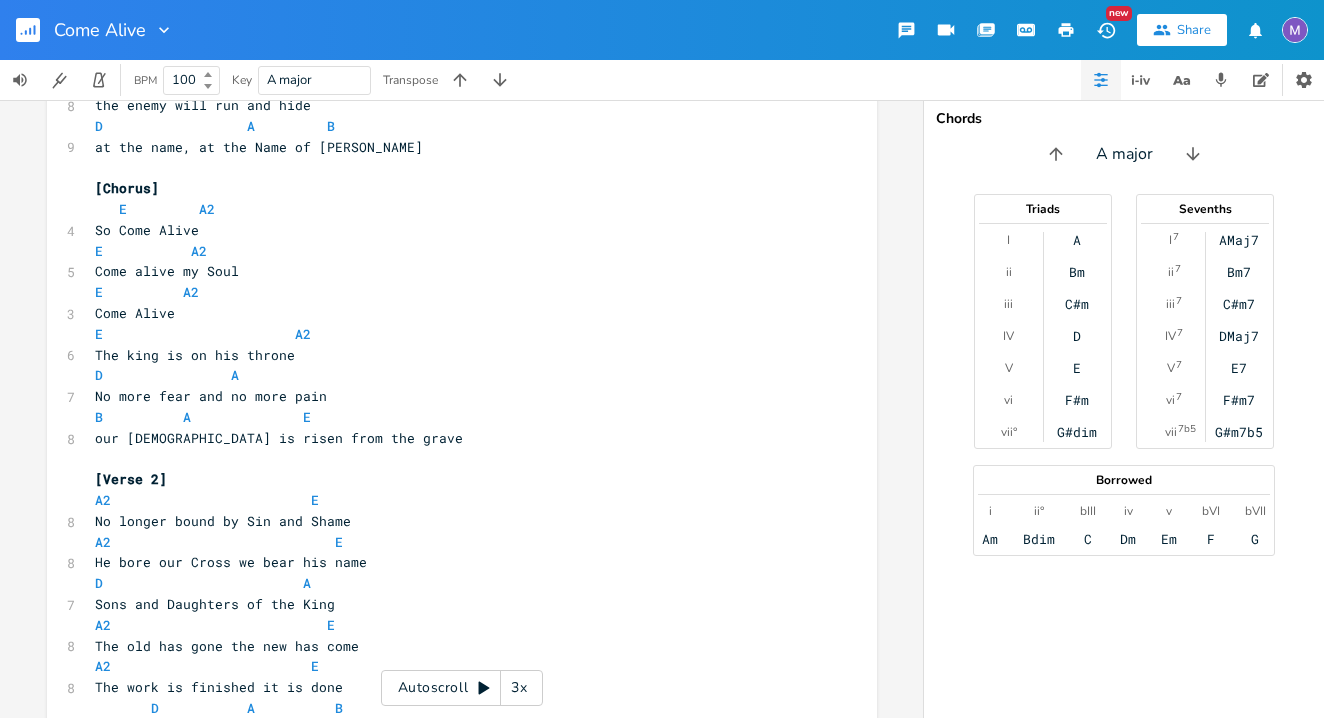 click 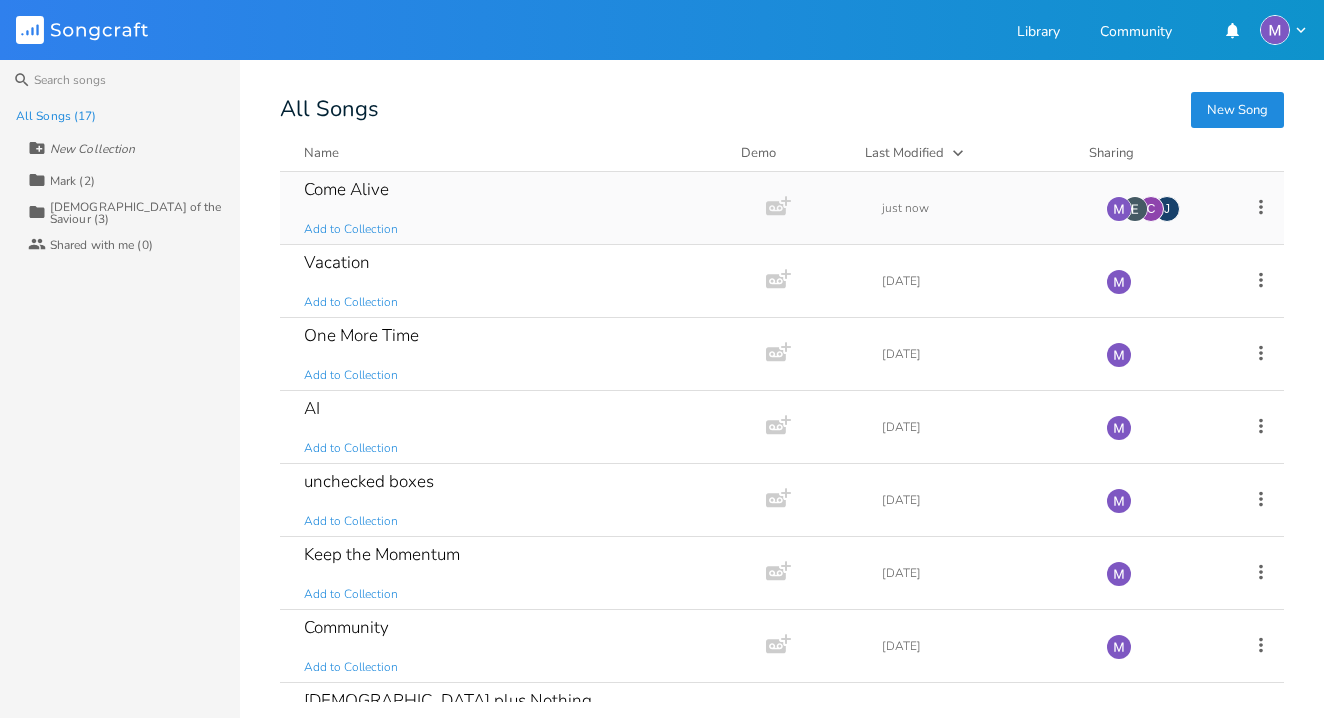 click on "Come Alive" at bounding box center [346, 189] 